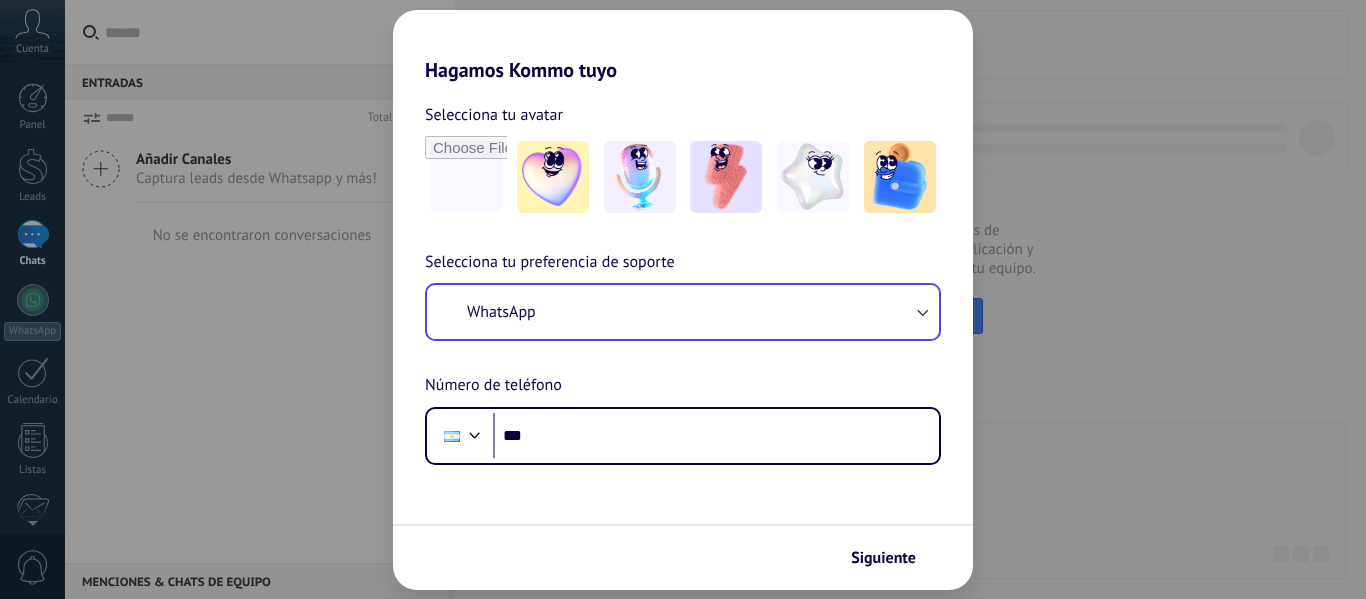 scroll, scrollTop: 0, scrollLeft: 0, axis: both 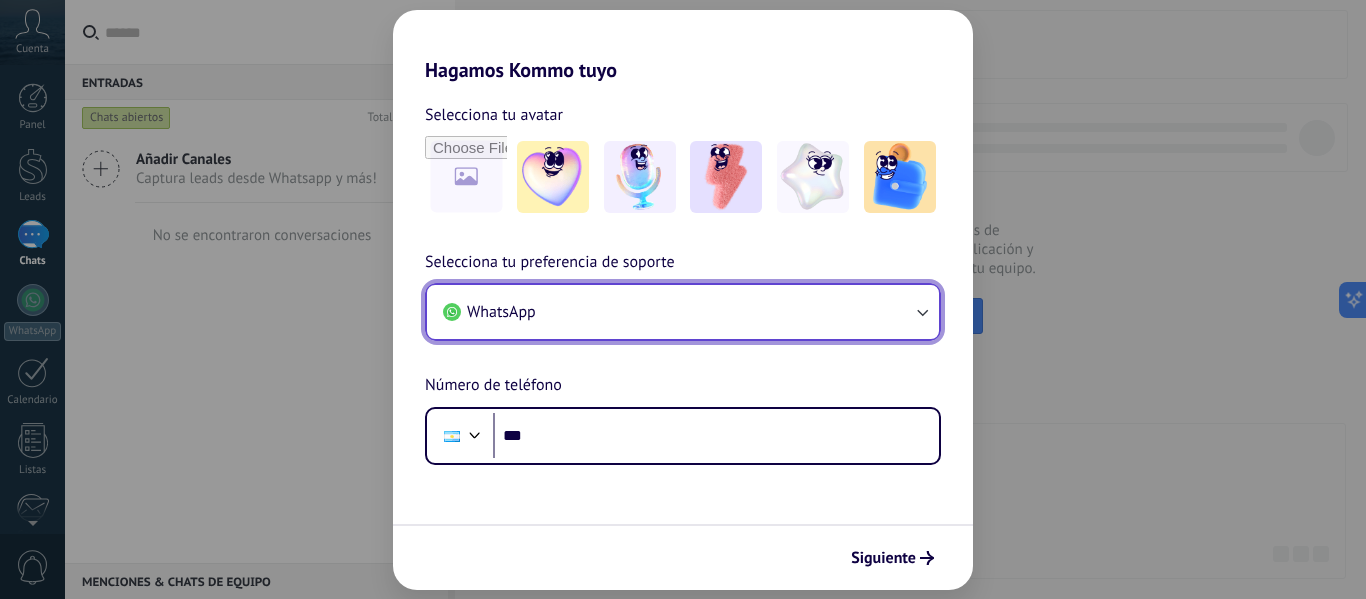 click on "WhatsApp" at bounding box center (683, 312) 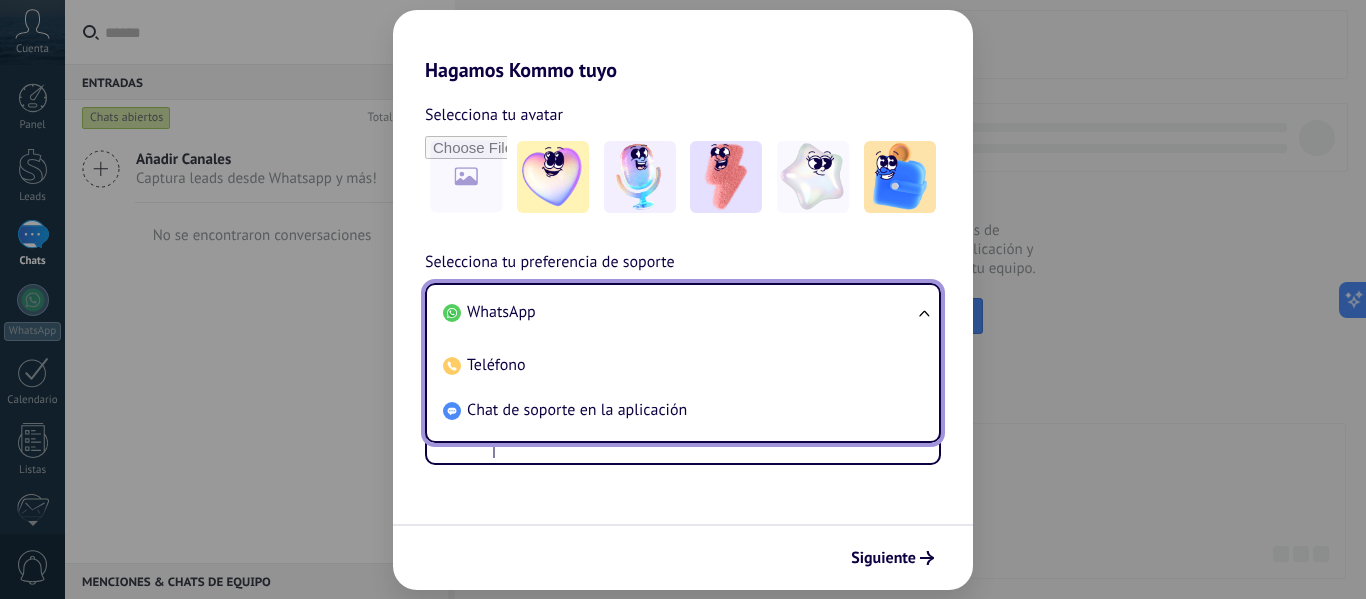 click on "WhatsApp" at bounding box center (679, 312) 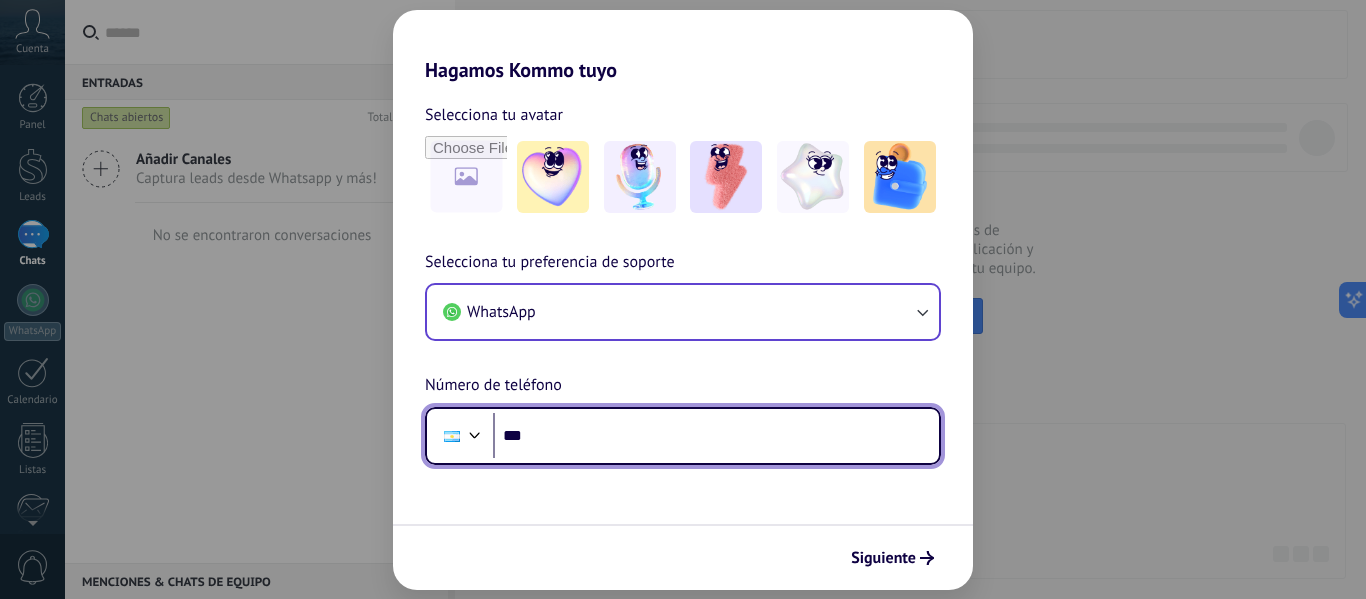 click on "***" at bounding box center (716, 436) 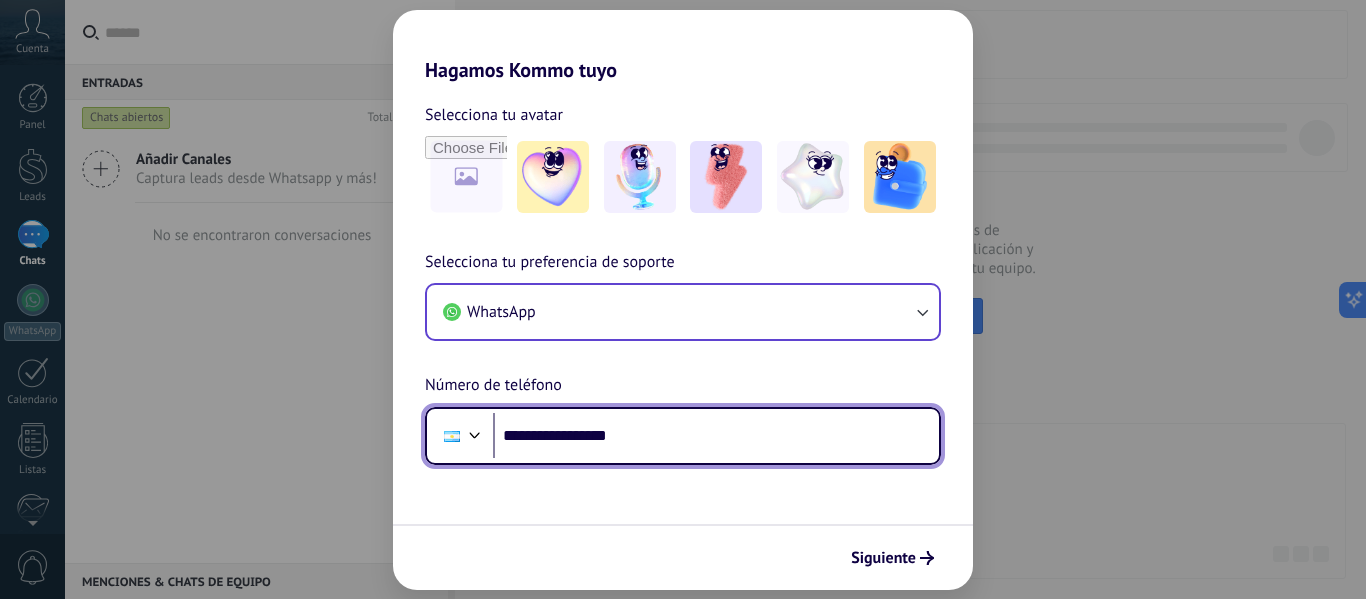 type on "**********" 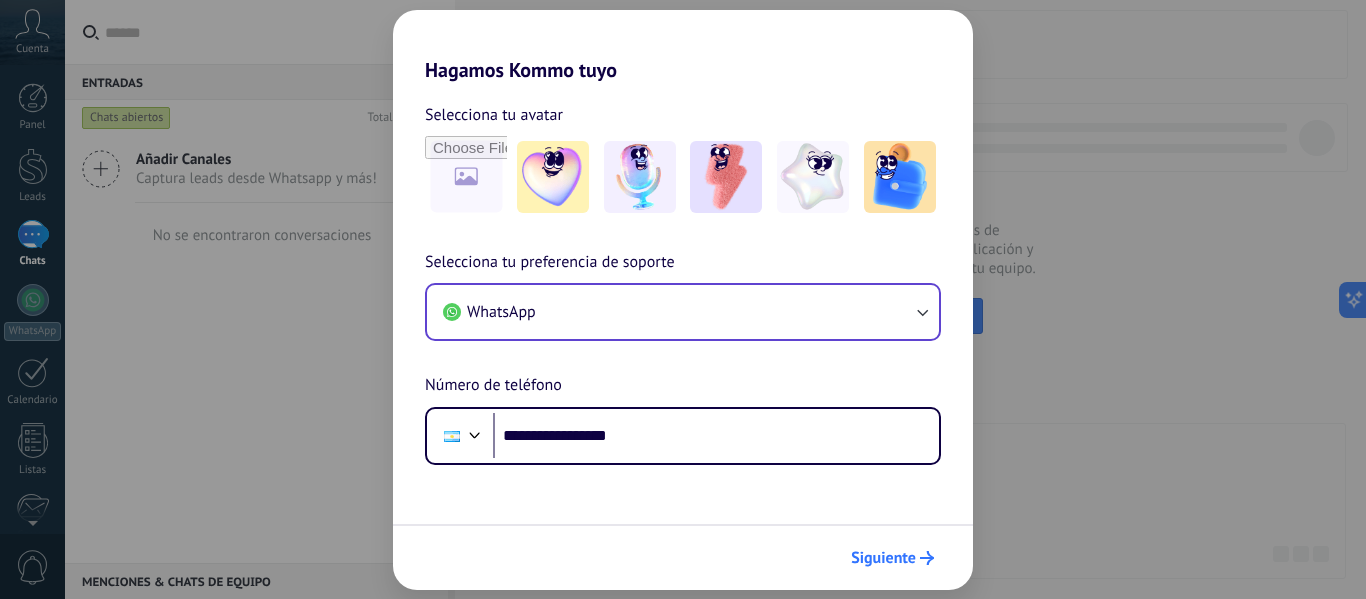 click on "Siguiente" at bounding box center [883, 558] 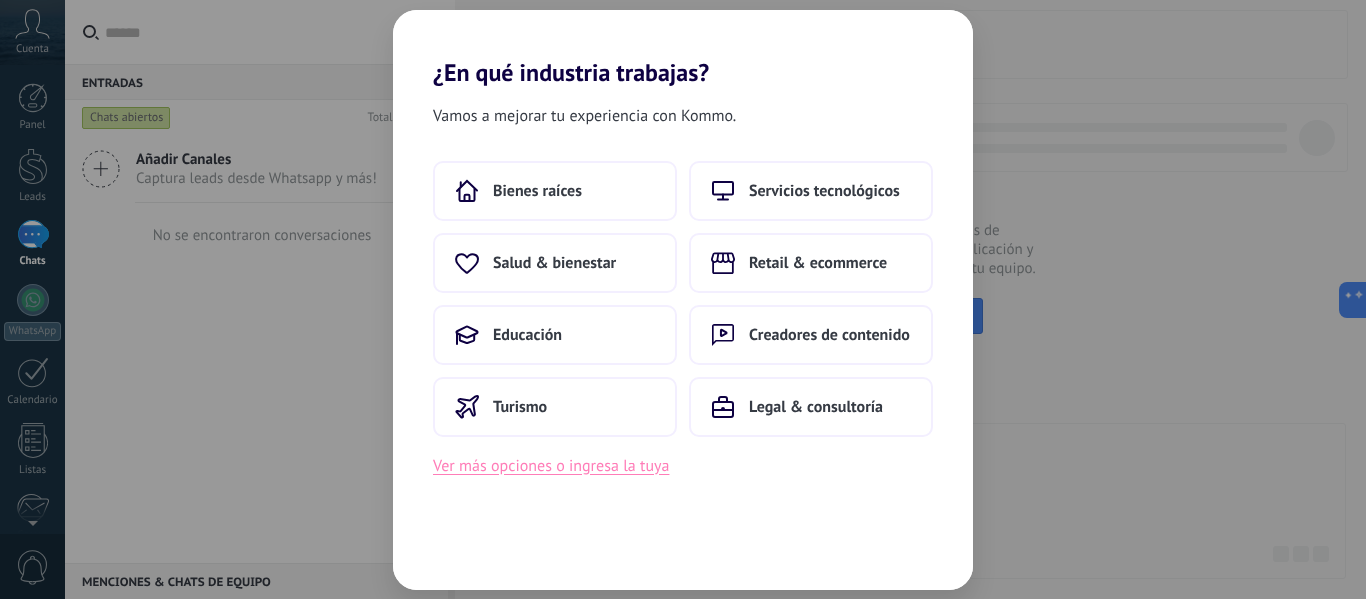 click on "Ver más opciones o ingresa la tuya" at bounding box center (551, 466) 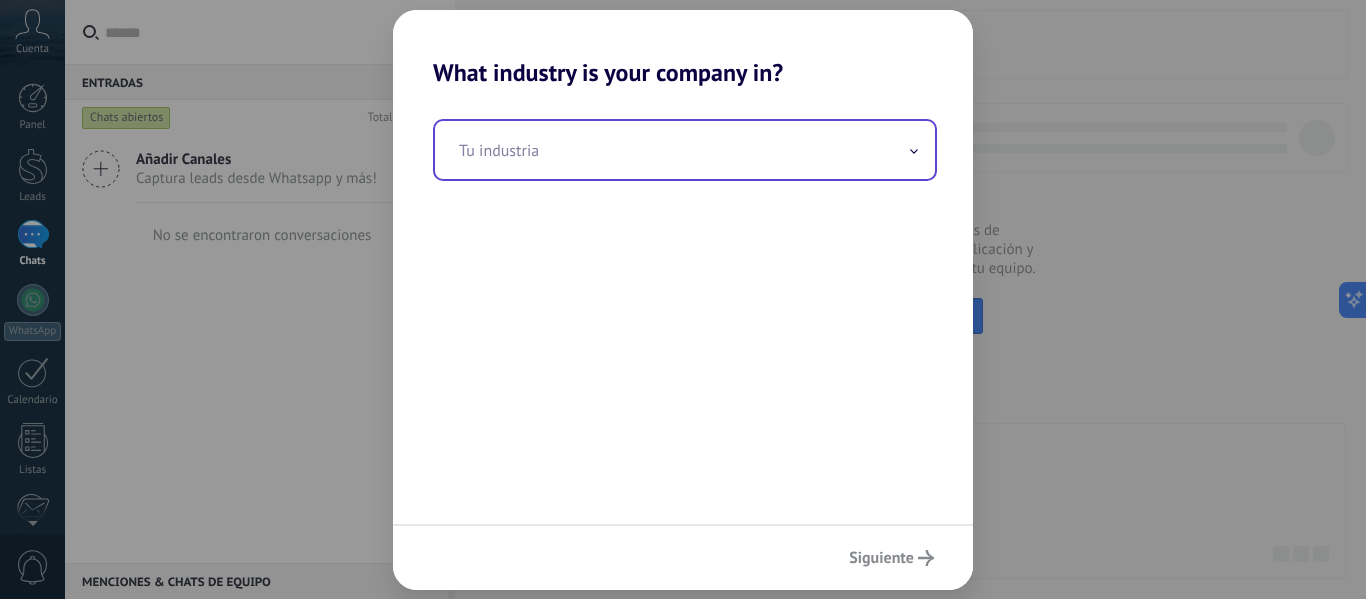 click at bounding box center [685, 150] 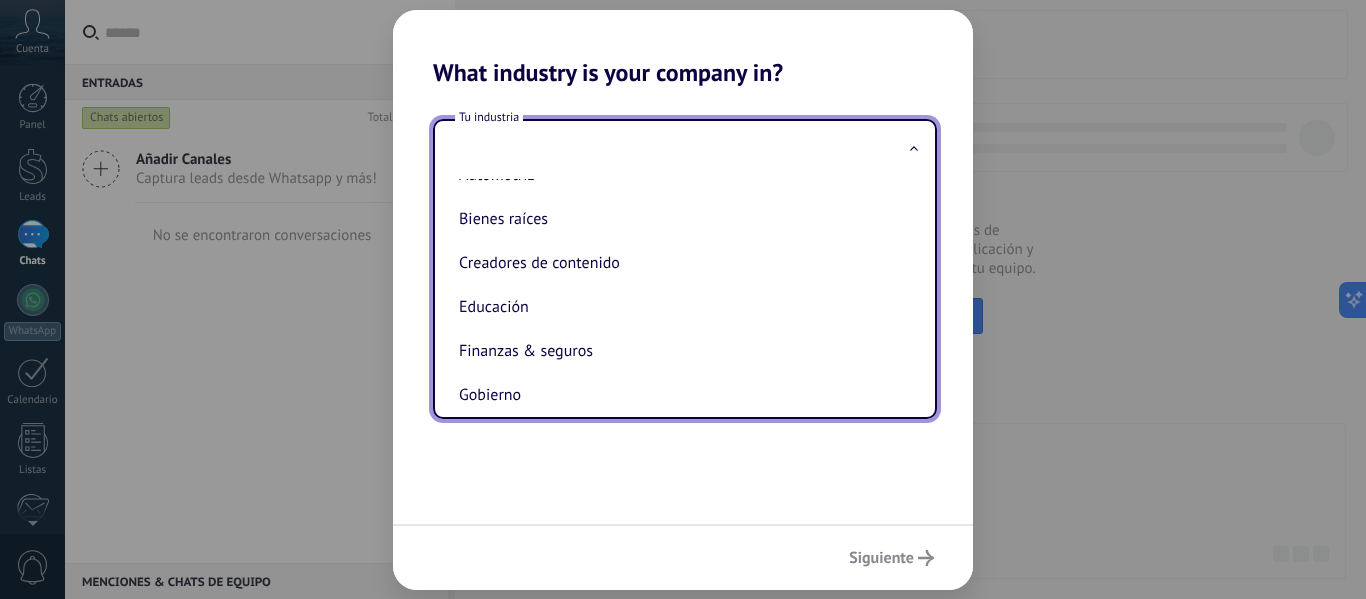 scroll, scrollTop: 0, scrollLeft: 0, axis: both 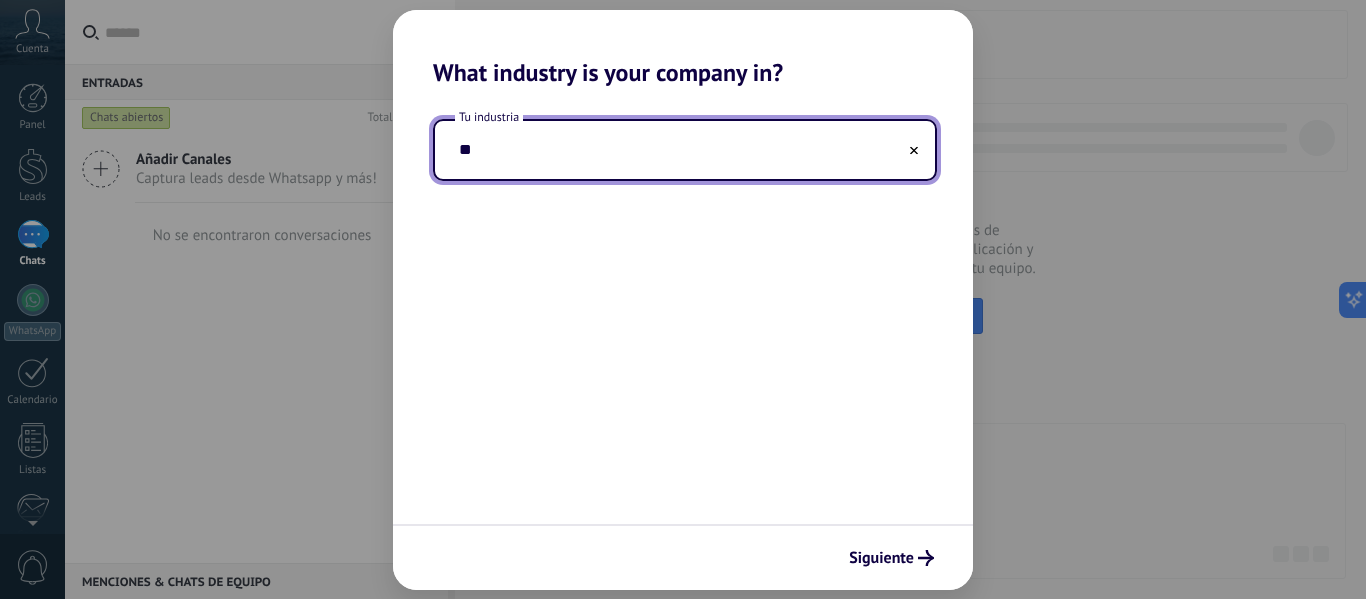type on "*" 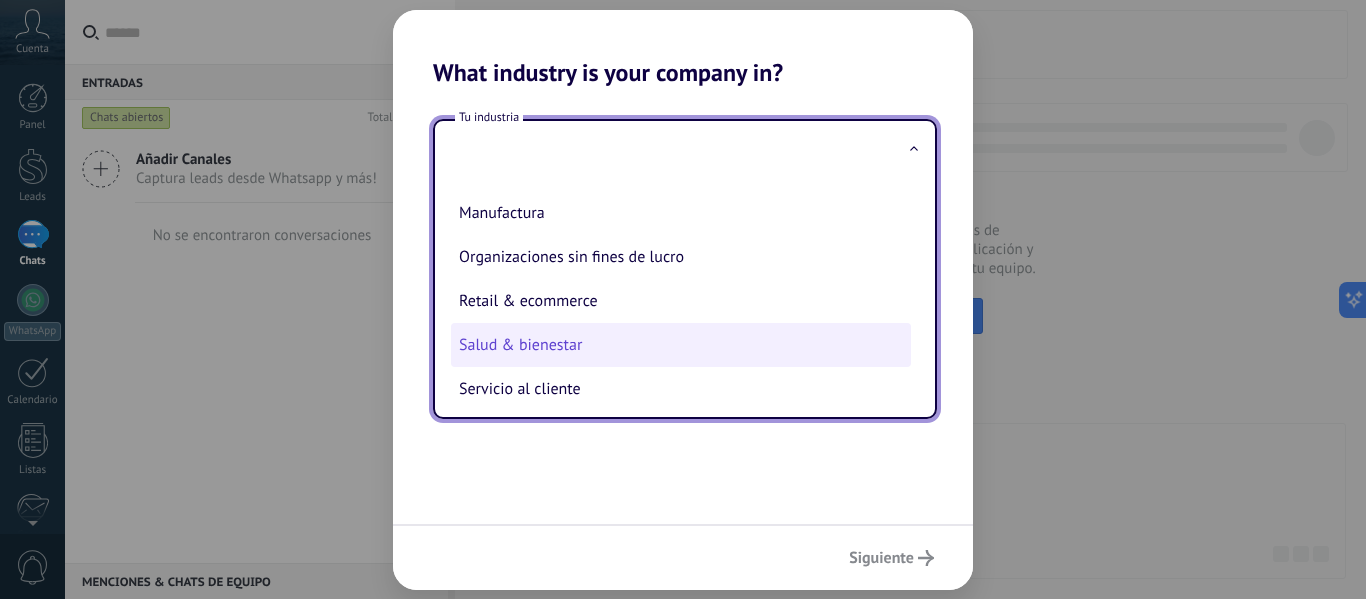 scroll, scrollTop: 400, scrollLeft: 0, axis: vertical 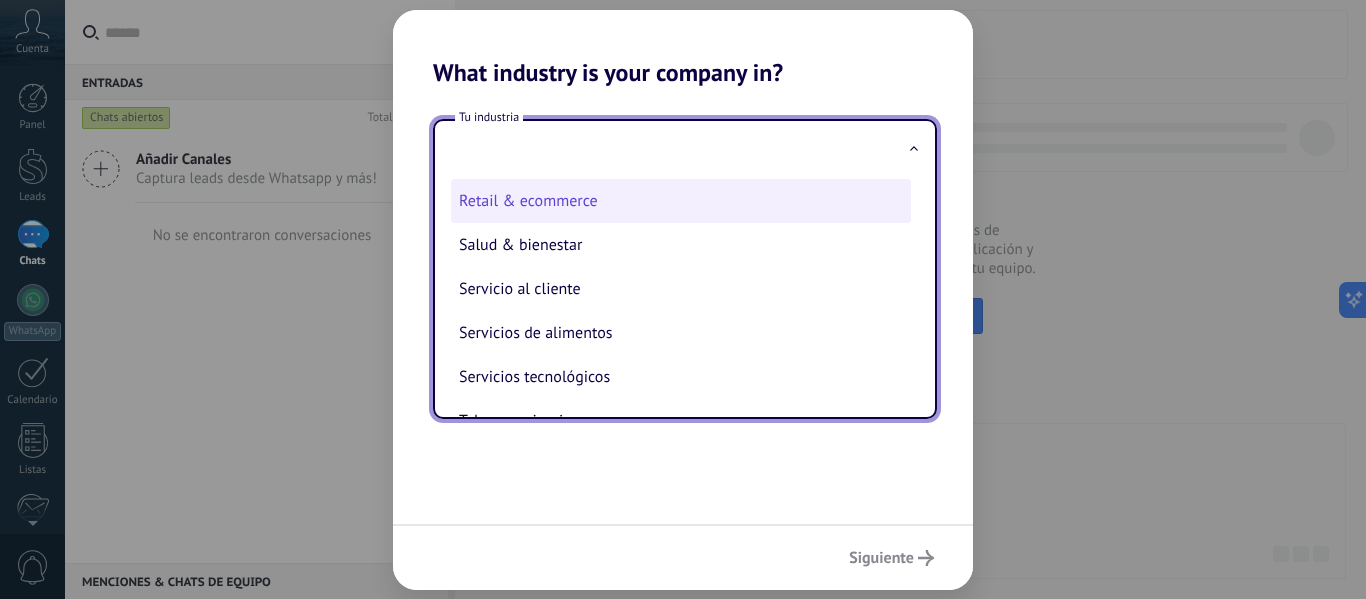 click on "Retail & ecommerce" at bounding box center (681, 201) 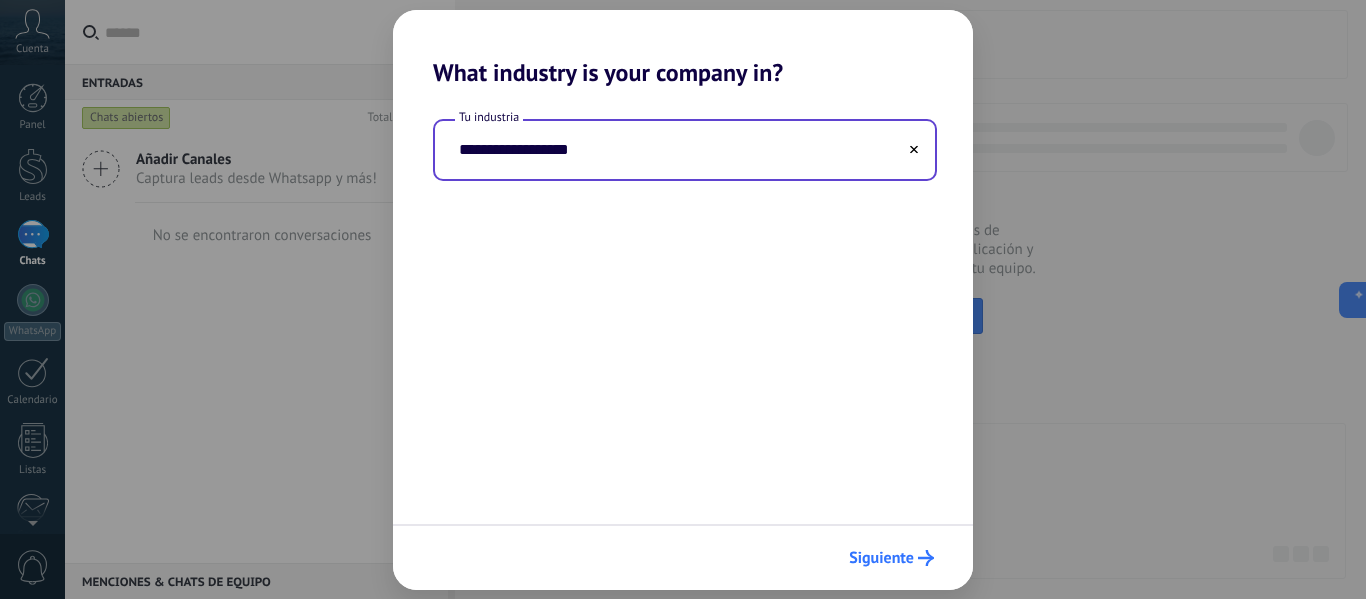 click on "Siguiente" at bounding box center (881, 558) 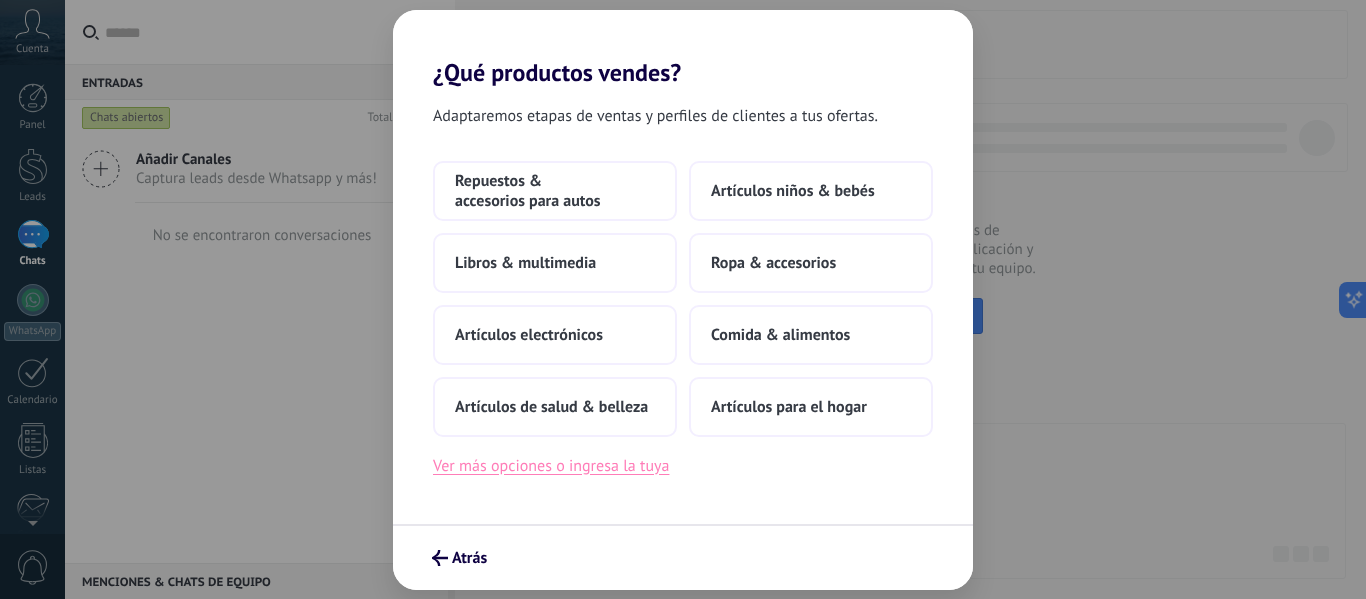 click on "Ver más opciones o ingresa la tuya" at bounding box center (551, 466) 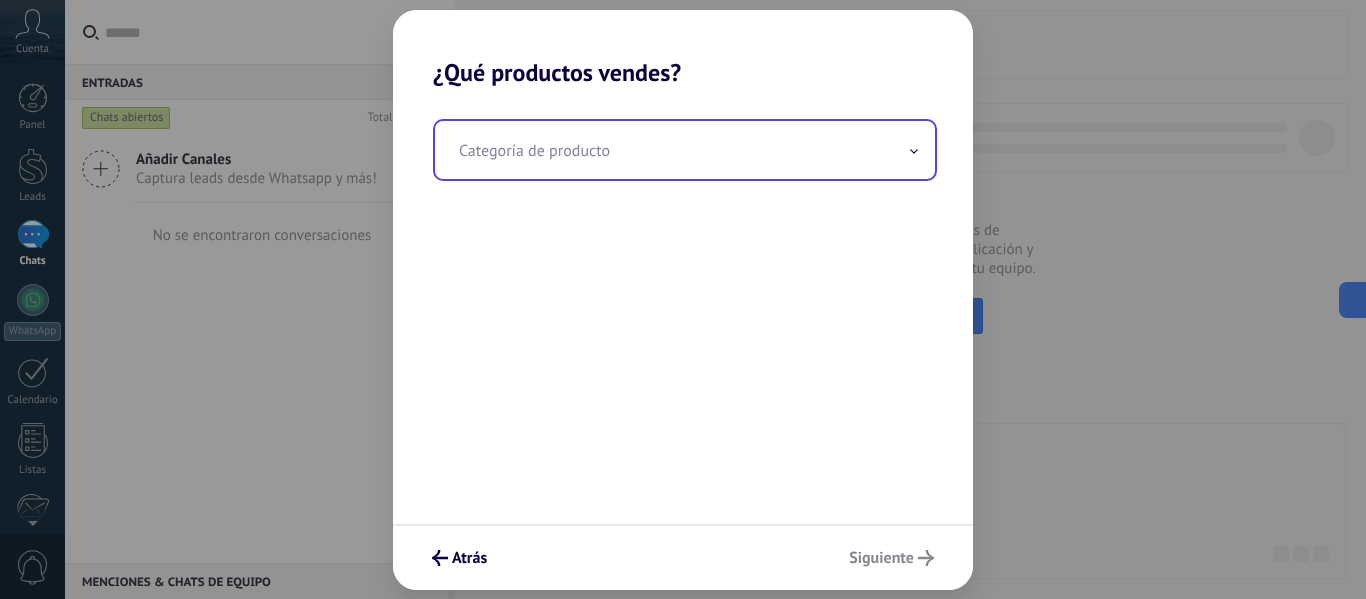 click at bounding box center [685, 150] 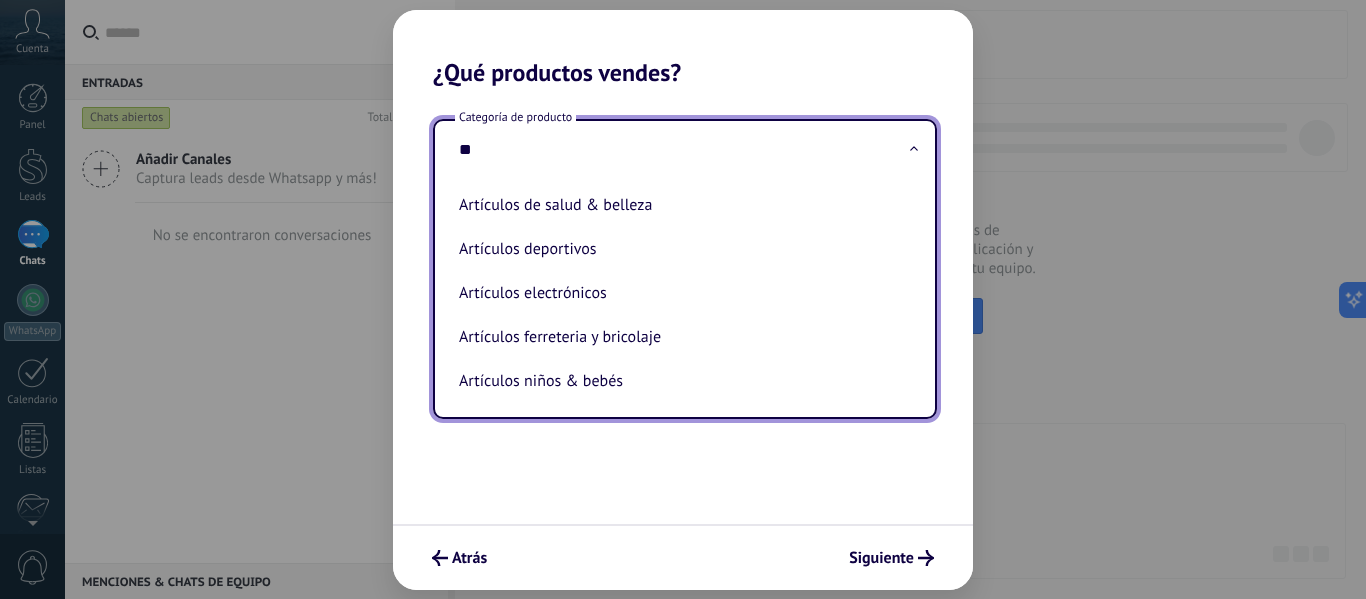 type on "*" 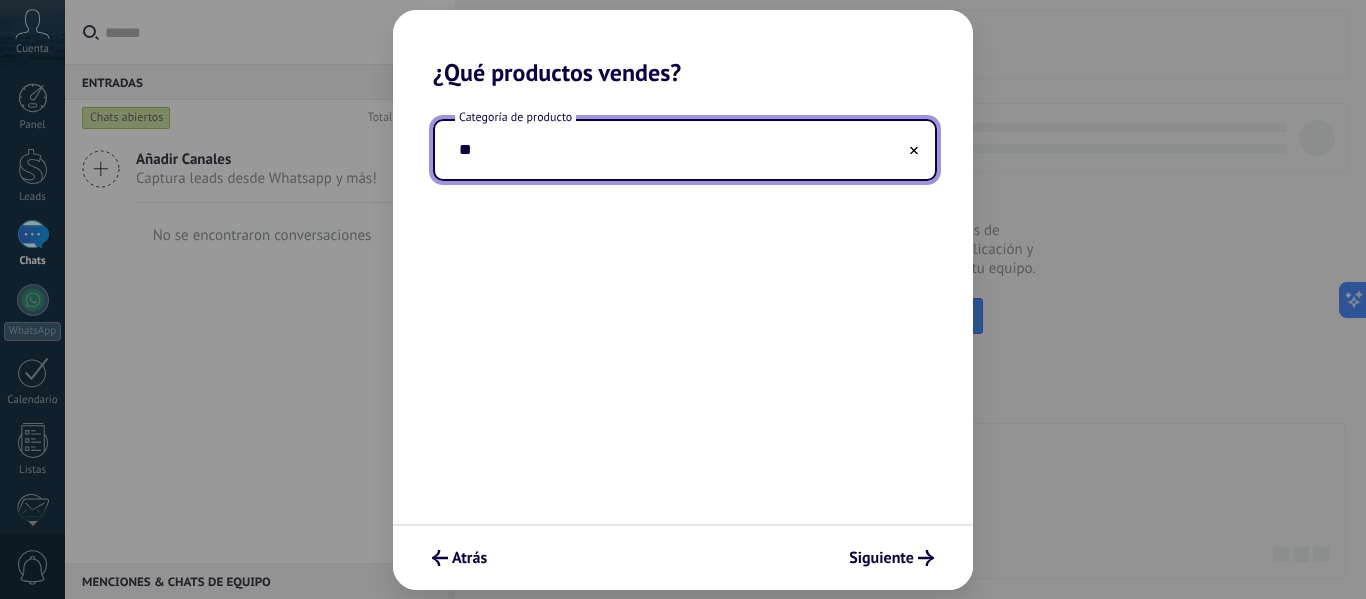 type on "*" 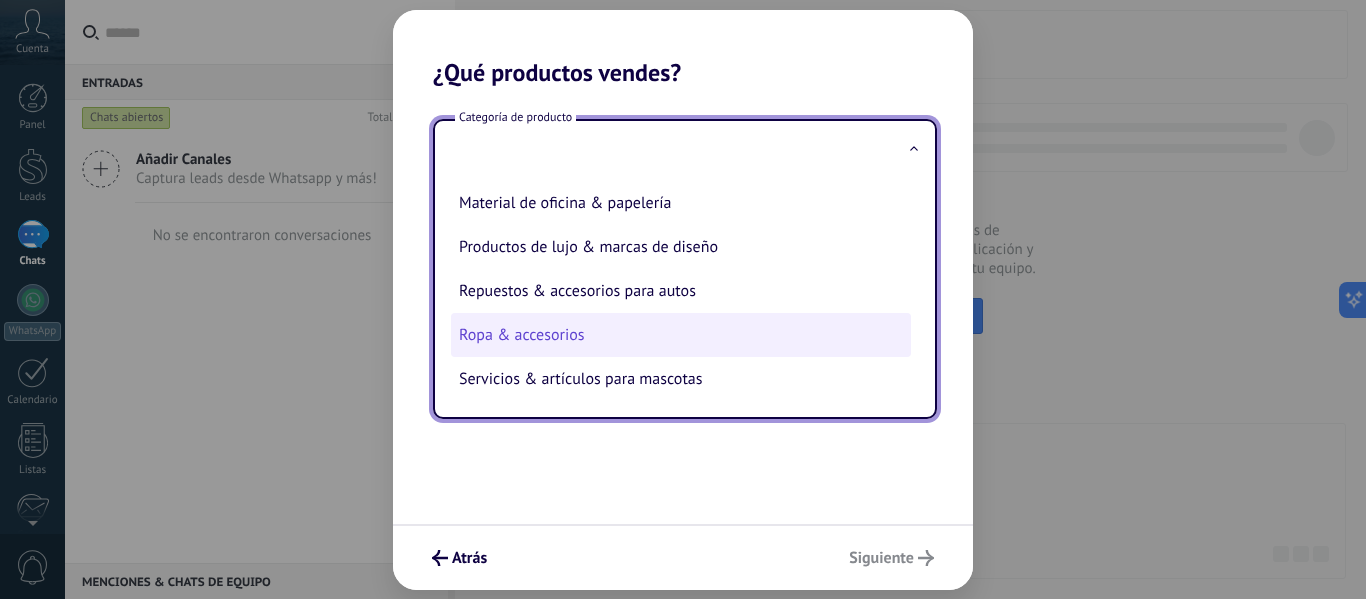 scroll, scrollTop: 0, scrollLeft: 0, axis: both 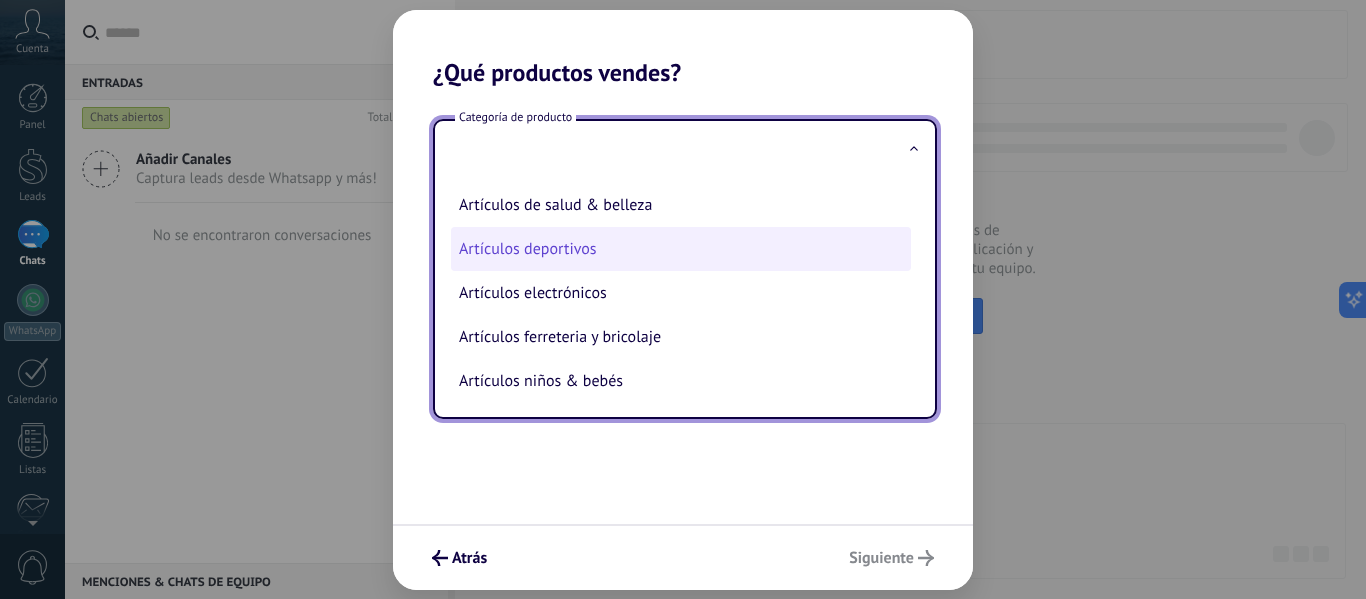 click on "Artículos deportivos" at bounding box center [681, 249] 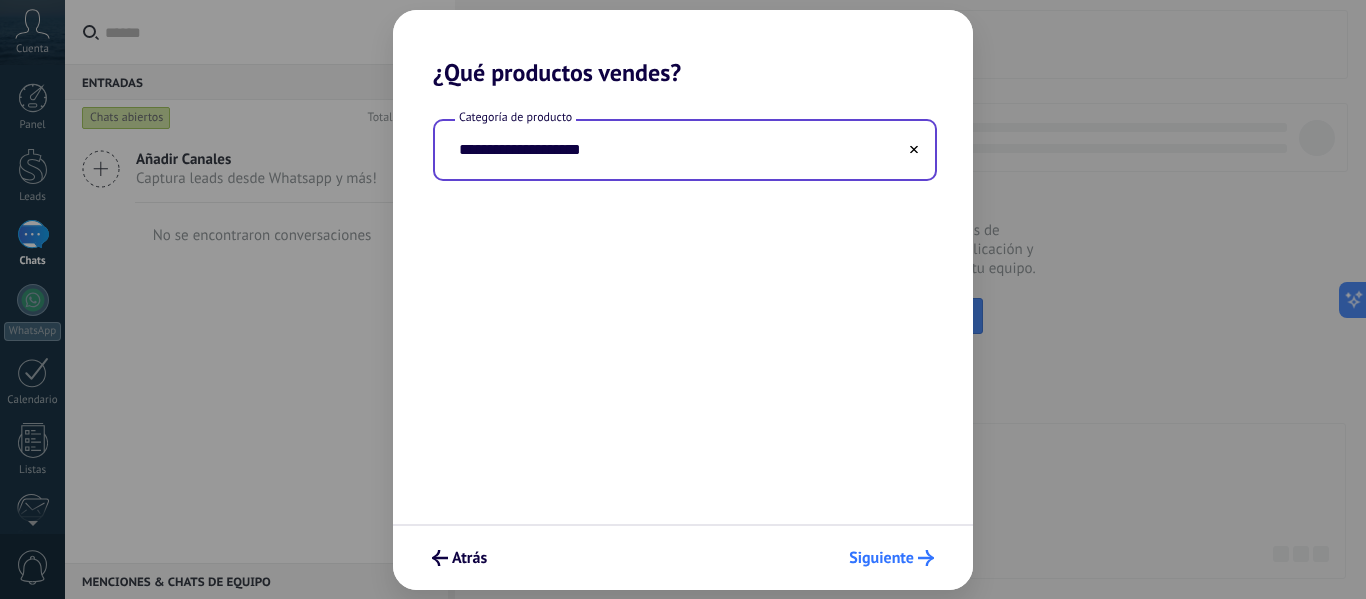click on "Siguiente" at bounding box center [881, 558] 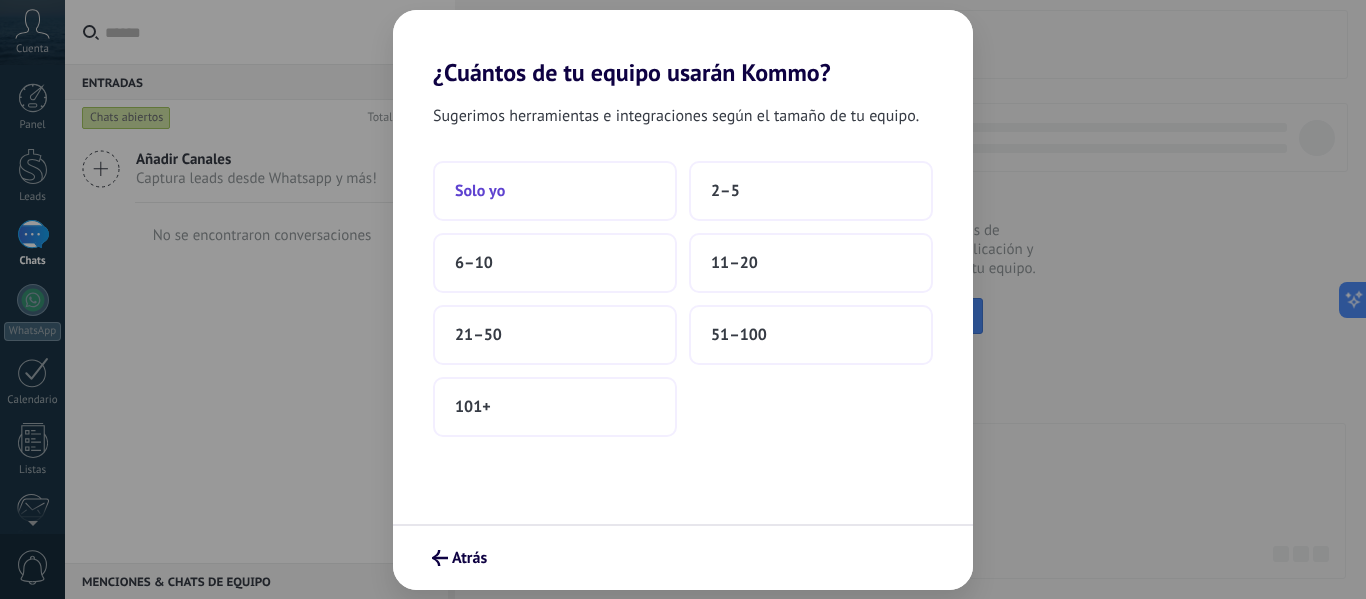 click on "Solo yo" at bounding box center (555, 191) 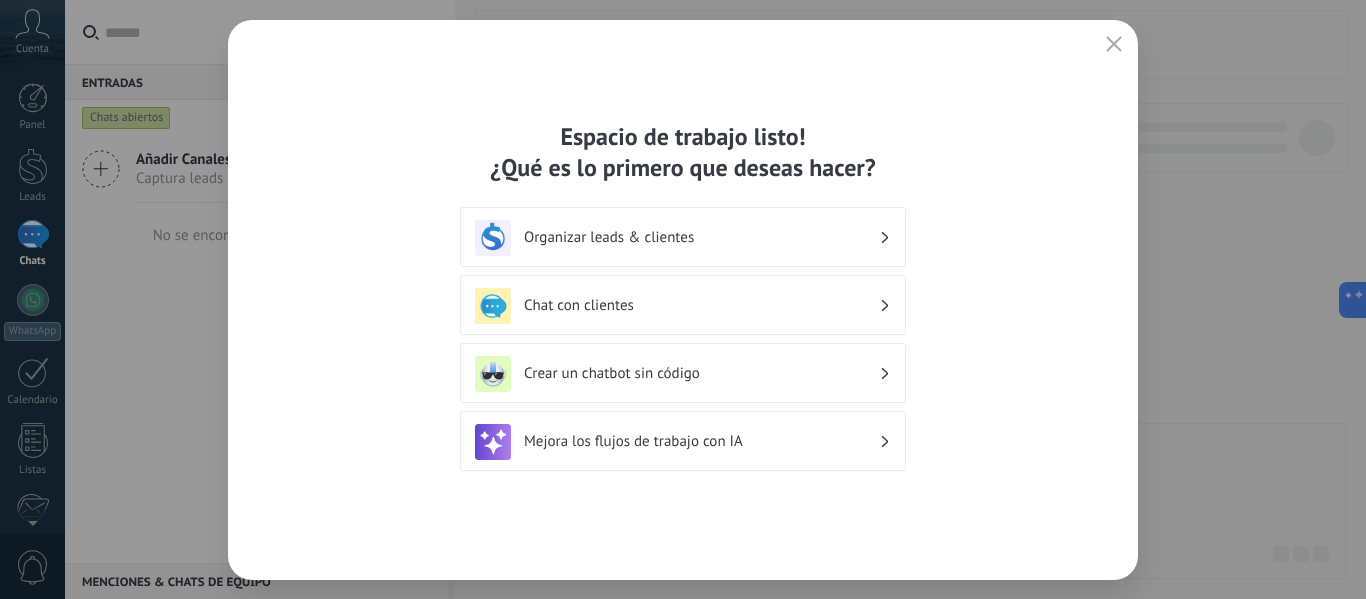 click on "Organizar leads & clientes" at bounding box center (701, 237) 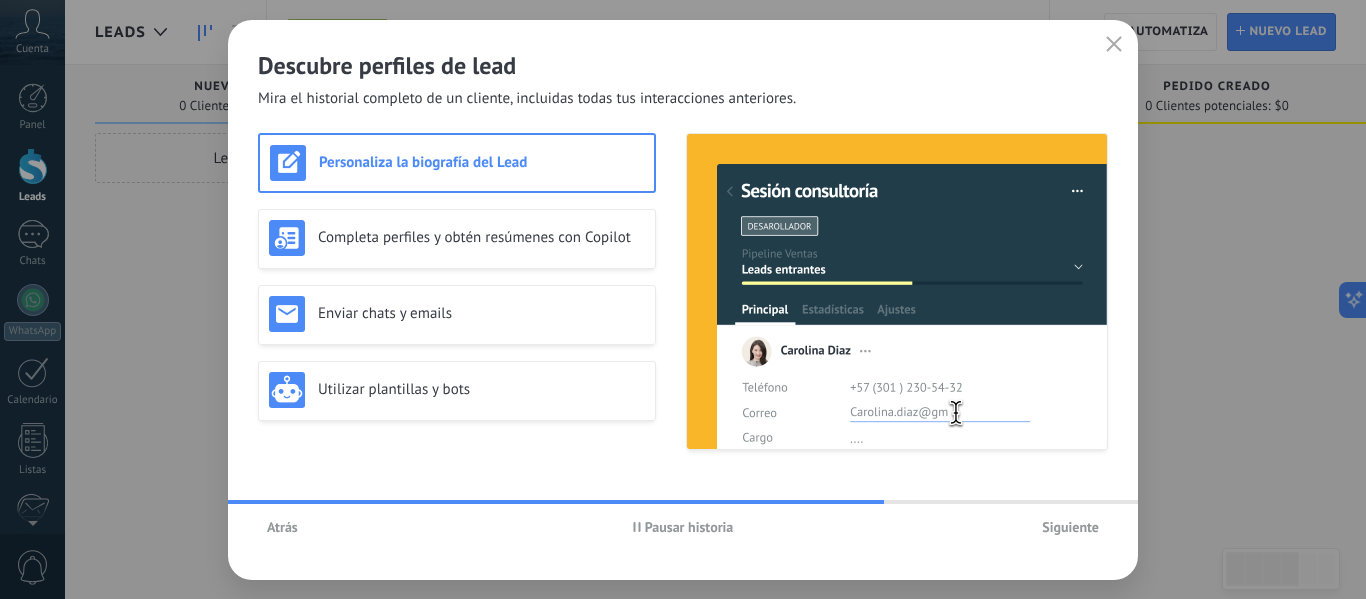 click on "Siguiente" at bounding box center (1070, 527) 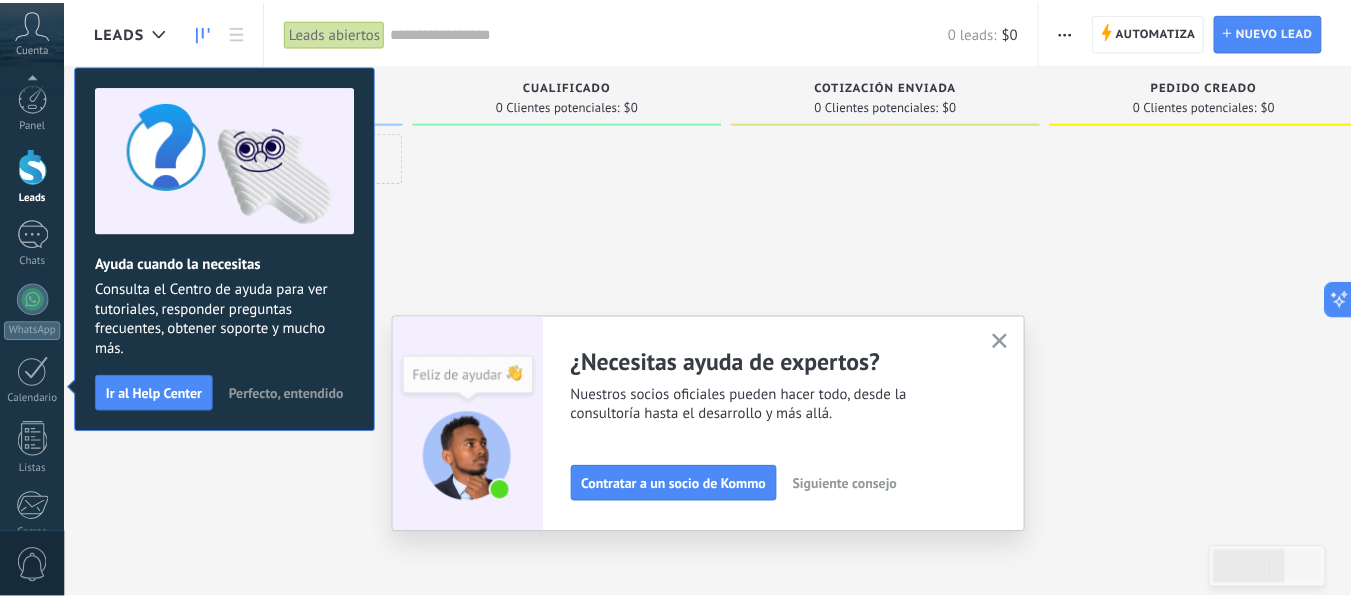 scroll, scrollTop: 233, scrollLeft: 0, axis: vertical 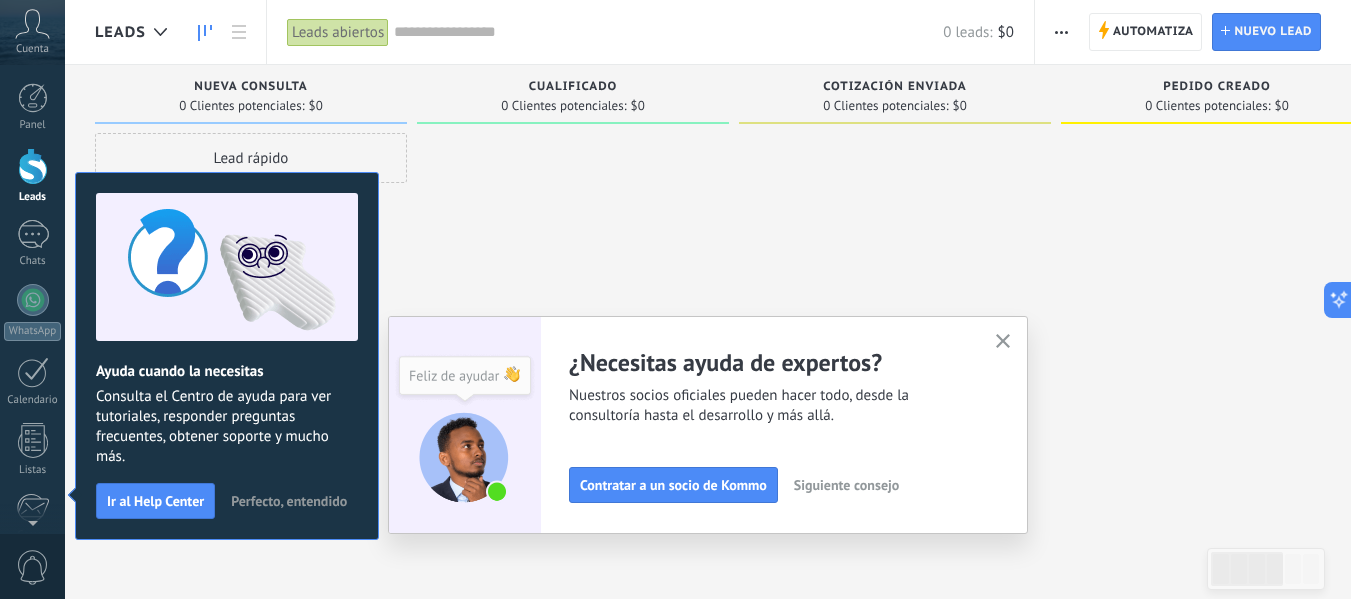 click 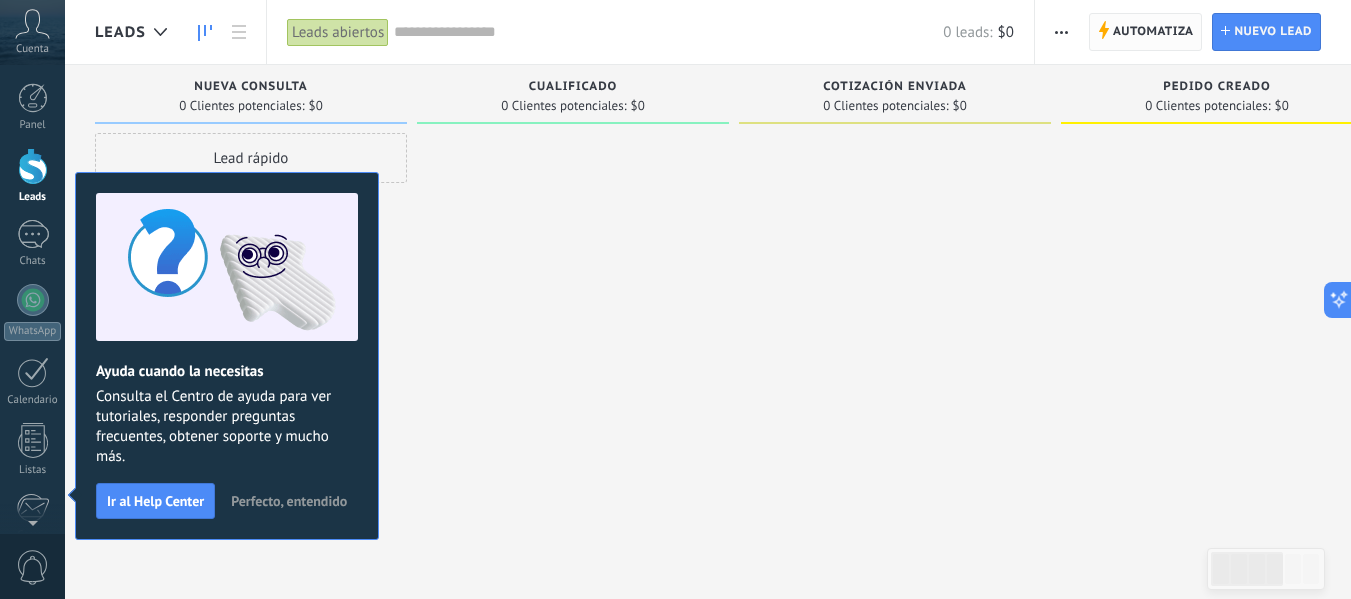 click on "Automatiza" at bounding box center (1153, 32) 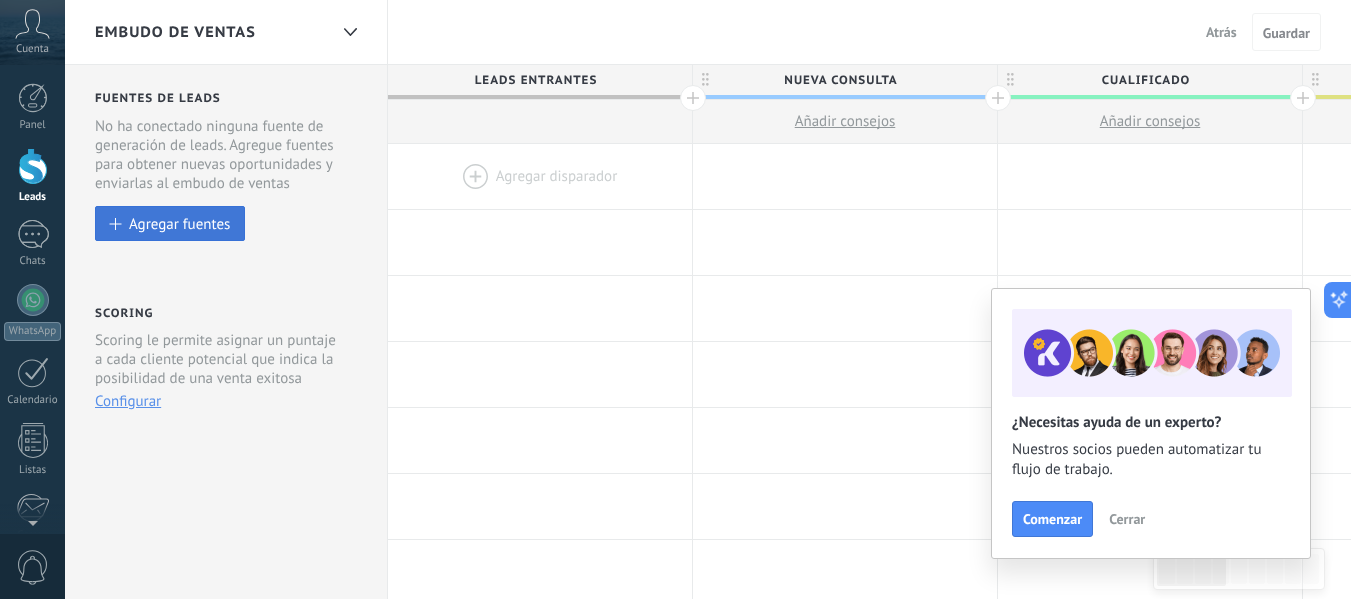 click on "Agregar fuentes" at bounding box center [179, 223] 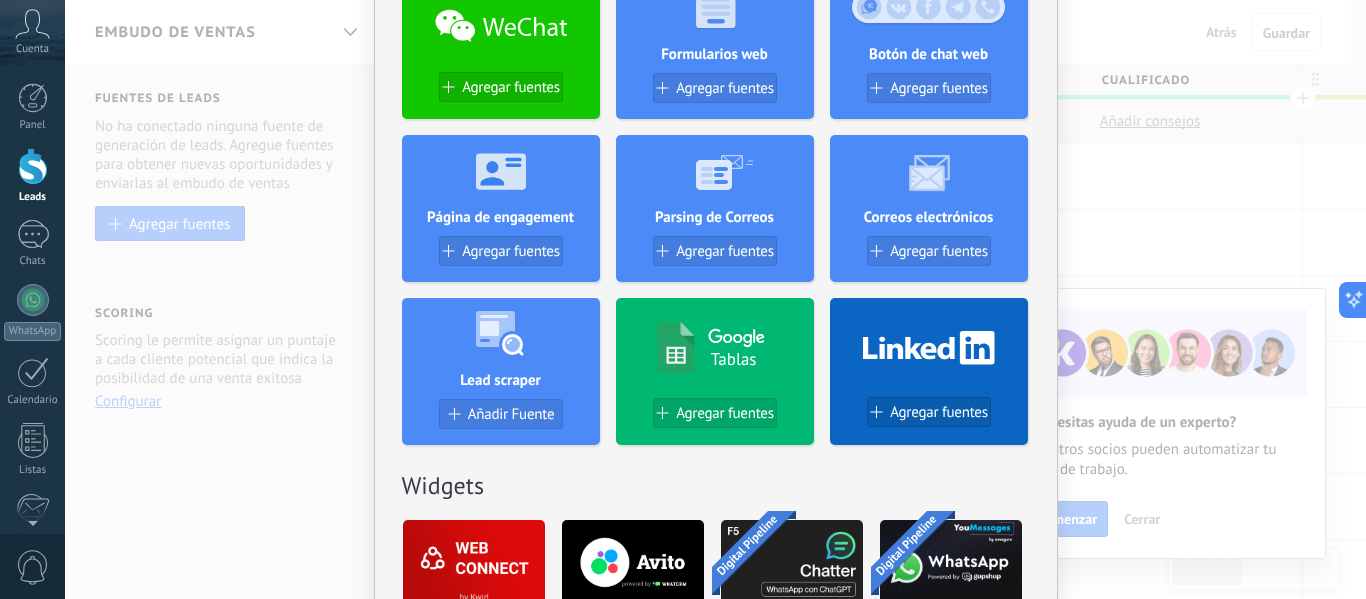 scroll, scrollTop: 0, scrollLeft: 0, axis: both 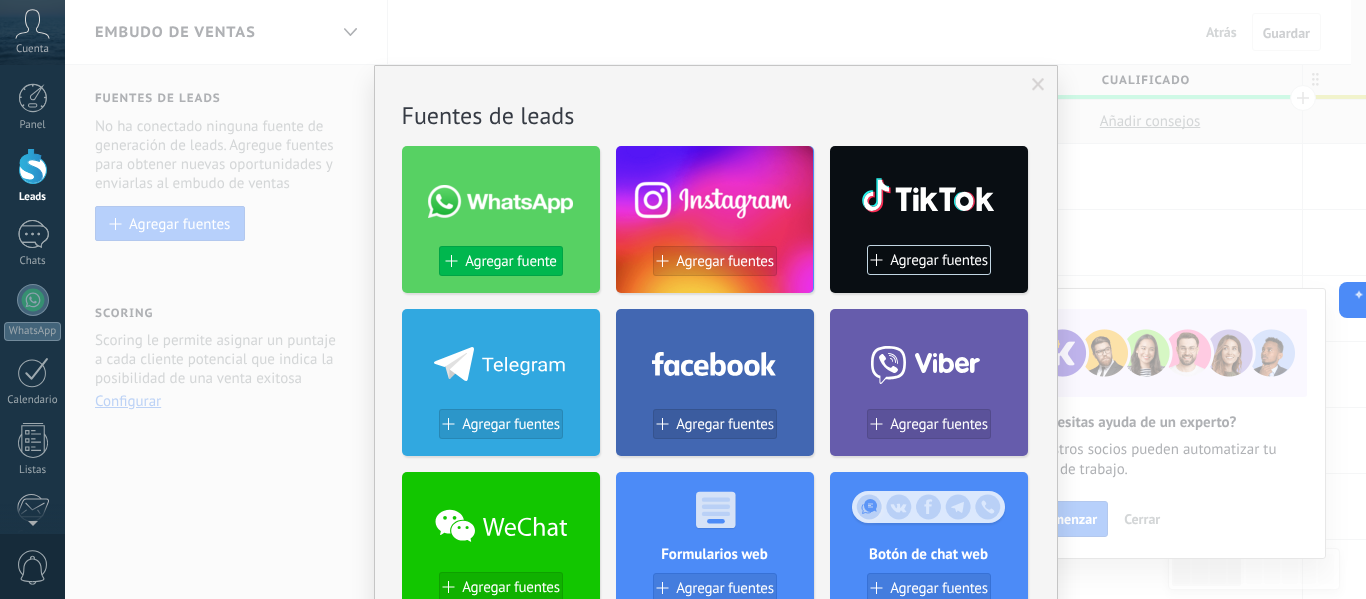 click on "Agregar fuente" at bounding box center (501, 261) 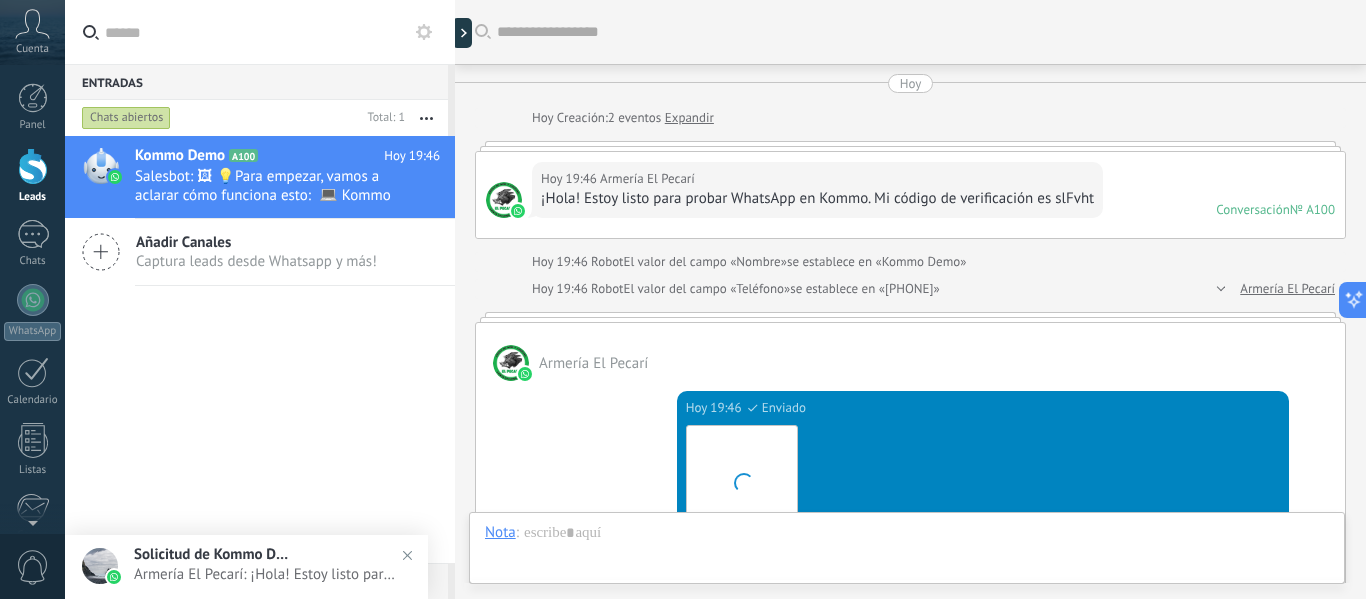 scroll, scrollTop: 746, scrollLeft: 0, axis: vertical 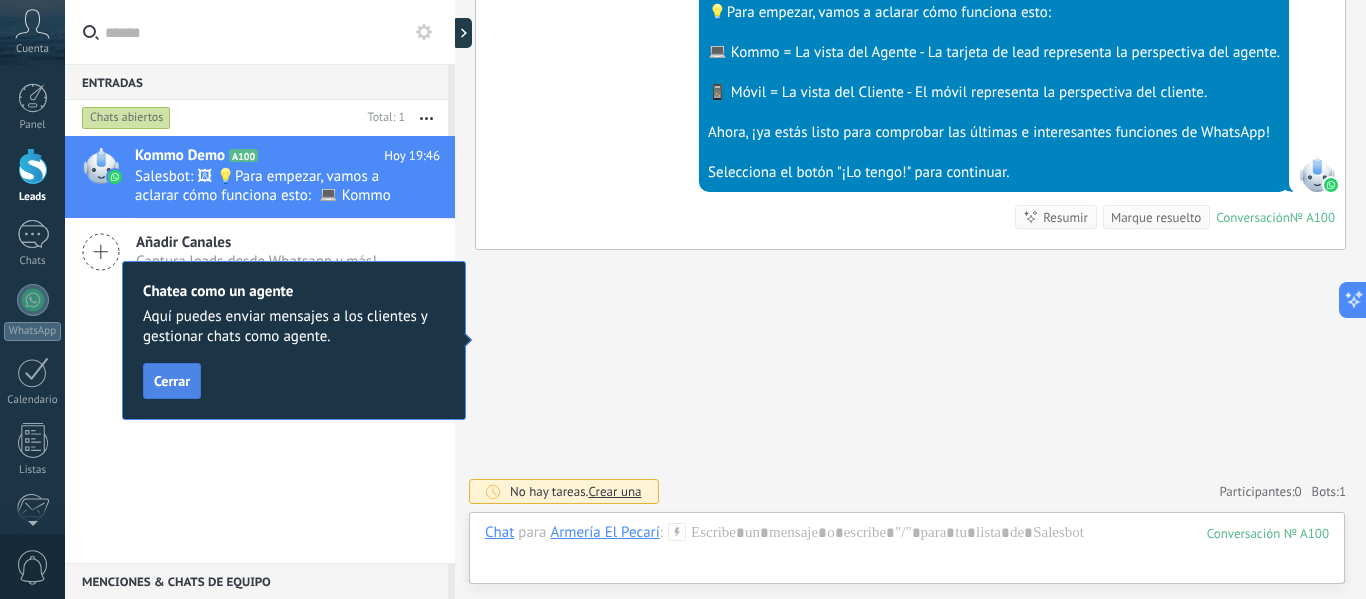 click on "Cerrar" at bounding box center (172, 381) 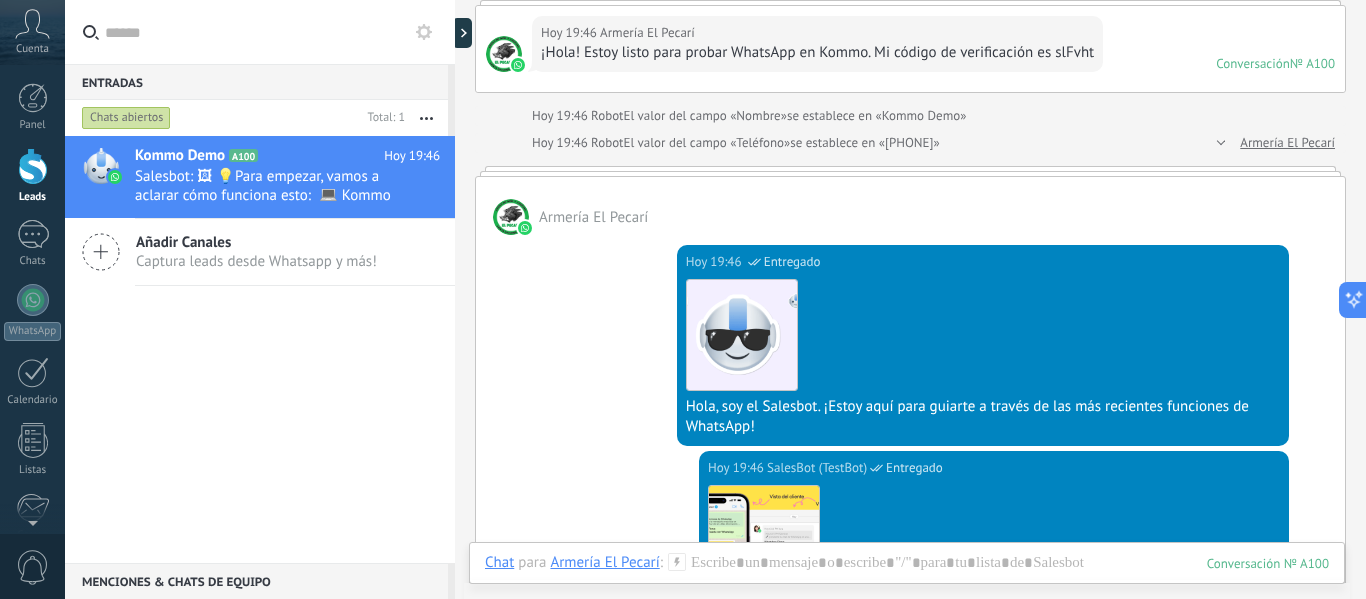 scroll, scrollTop: 46, scrollLeft: 0, axis: vertical 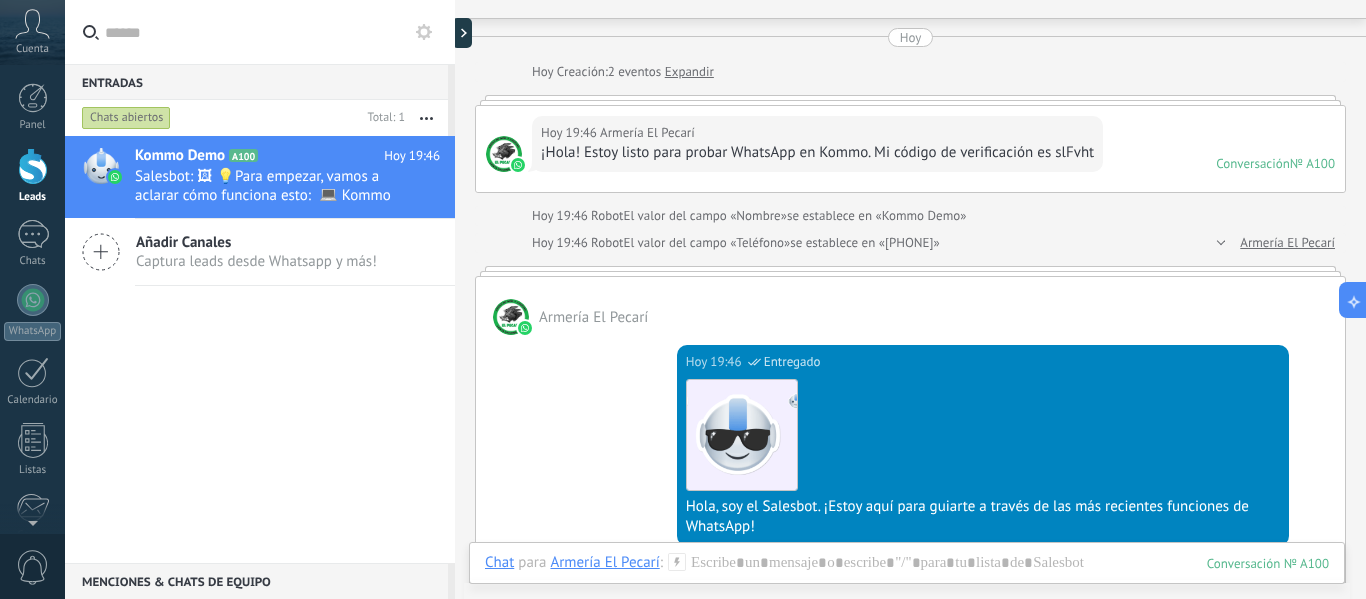 click on "Chats abiertos" at bounding box center (126, 118) 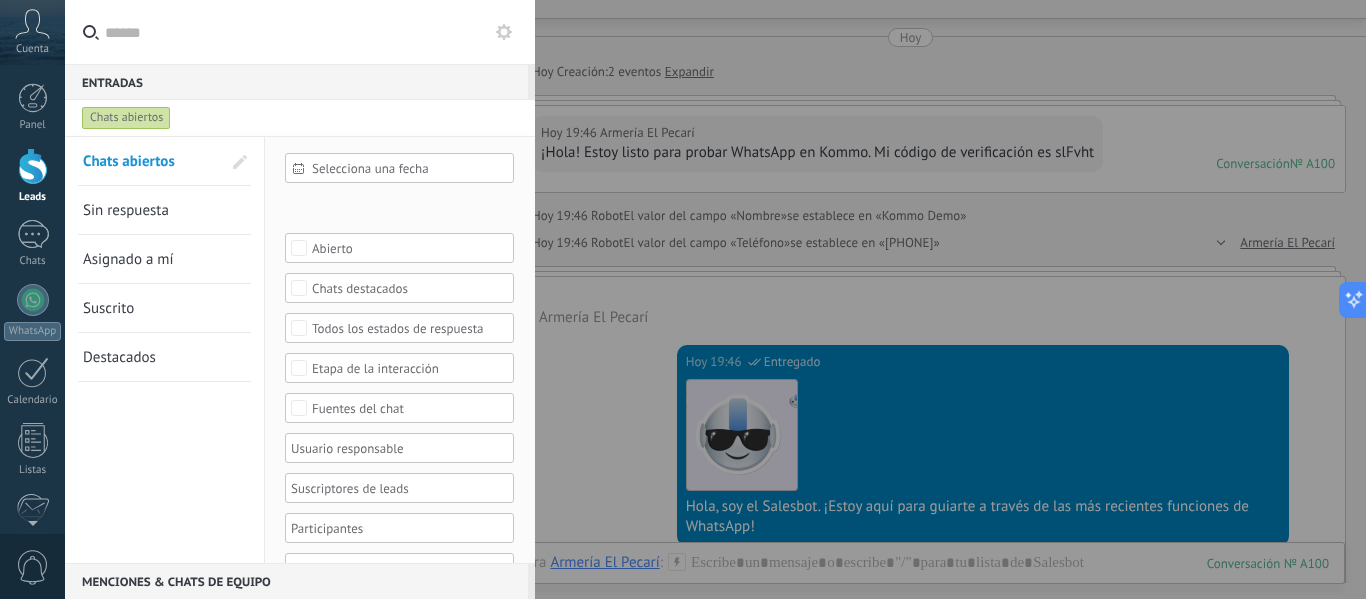 click at bounding box center (683, 299) 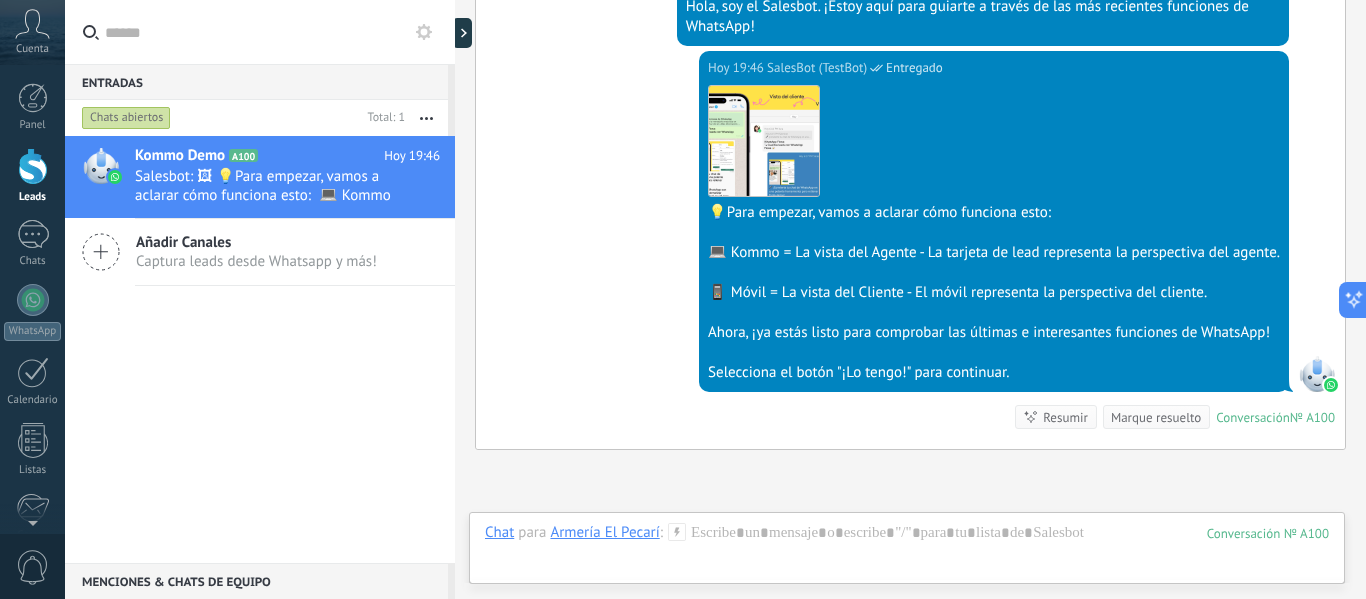 scroll, scrollTop: 746, scrollLeft: 0, axis: vertical 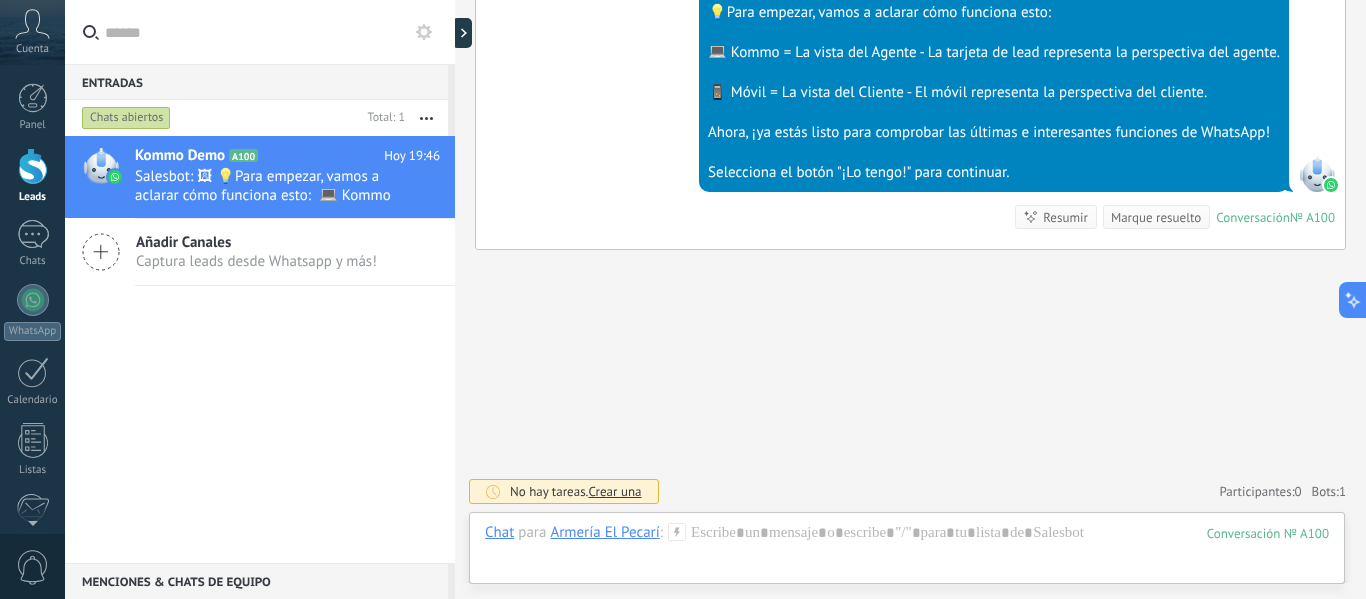 click on "Crear una" at bounding box center (614, 491) 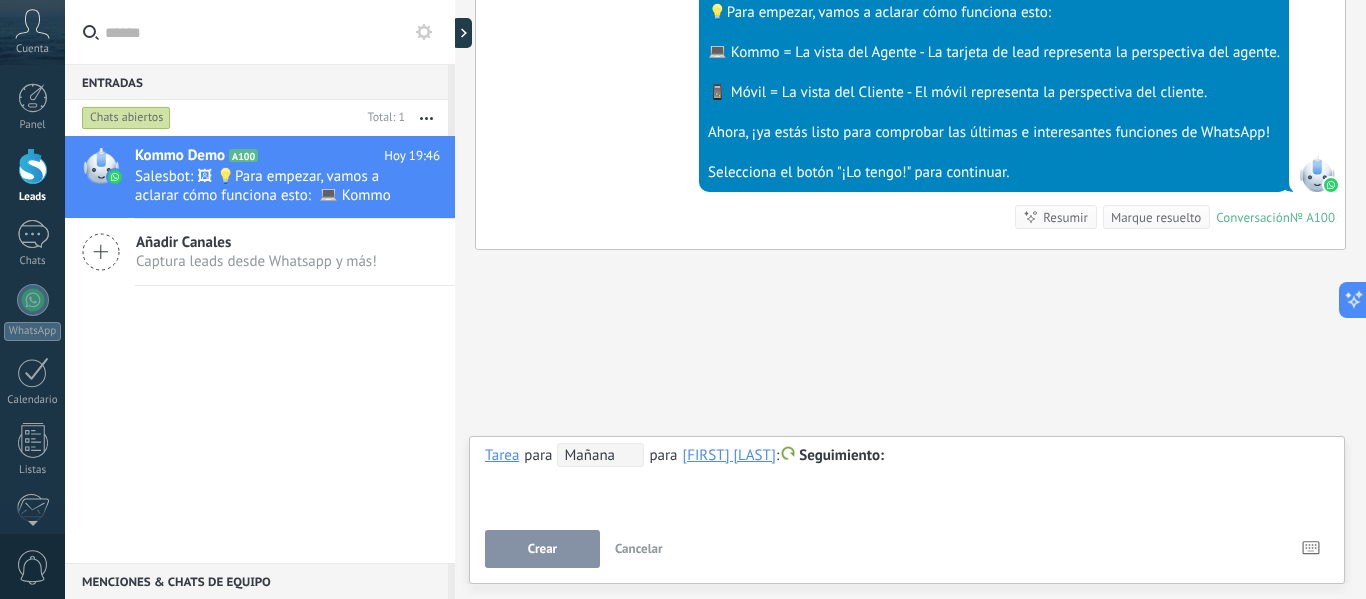 click on "Cancelar" at bounding box center (639, 548) 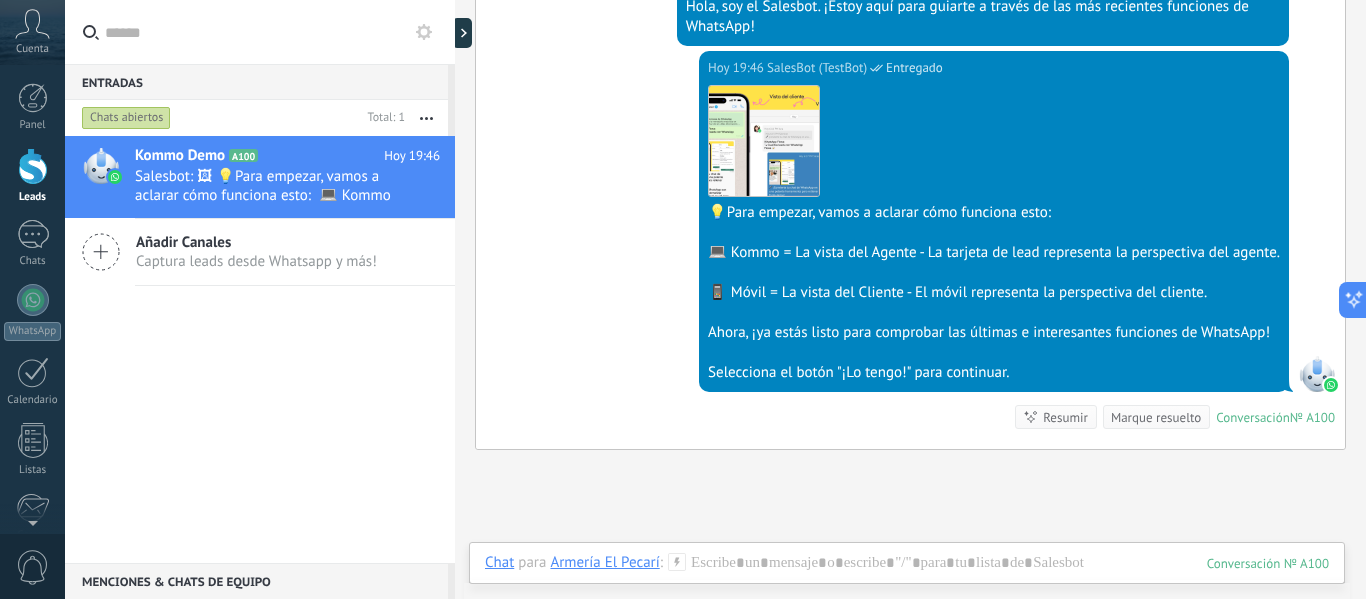 scroll, scrollTop: 646, scrollLeft: 0, axis: vertical 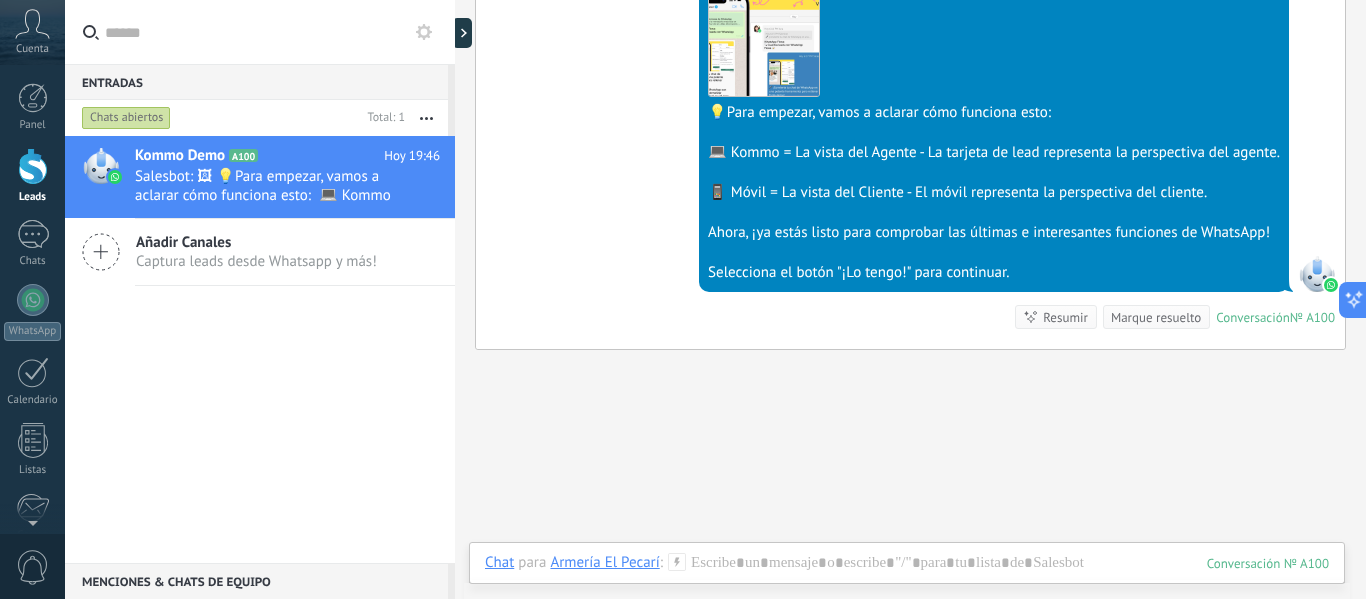 click on "Marque resuelto" at bounding box center [1156, 317] 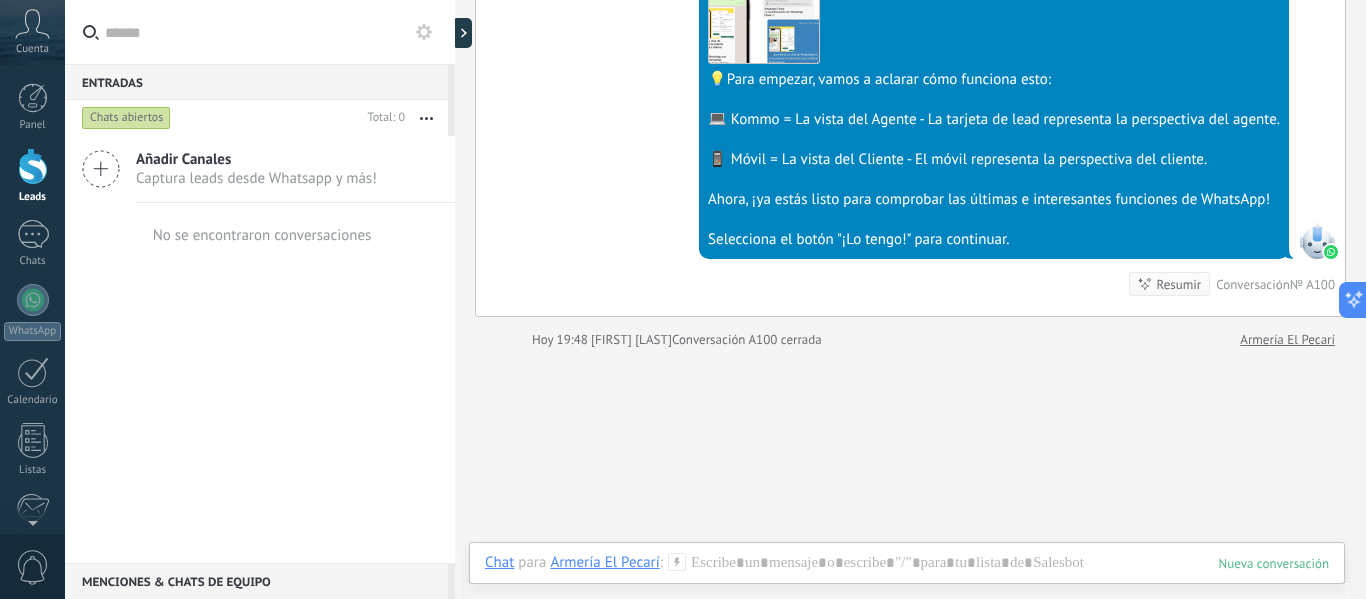 scroll, scrollTop: 479, scrollLeft: 0, axis: vertical 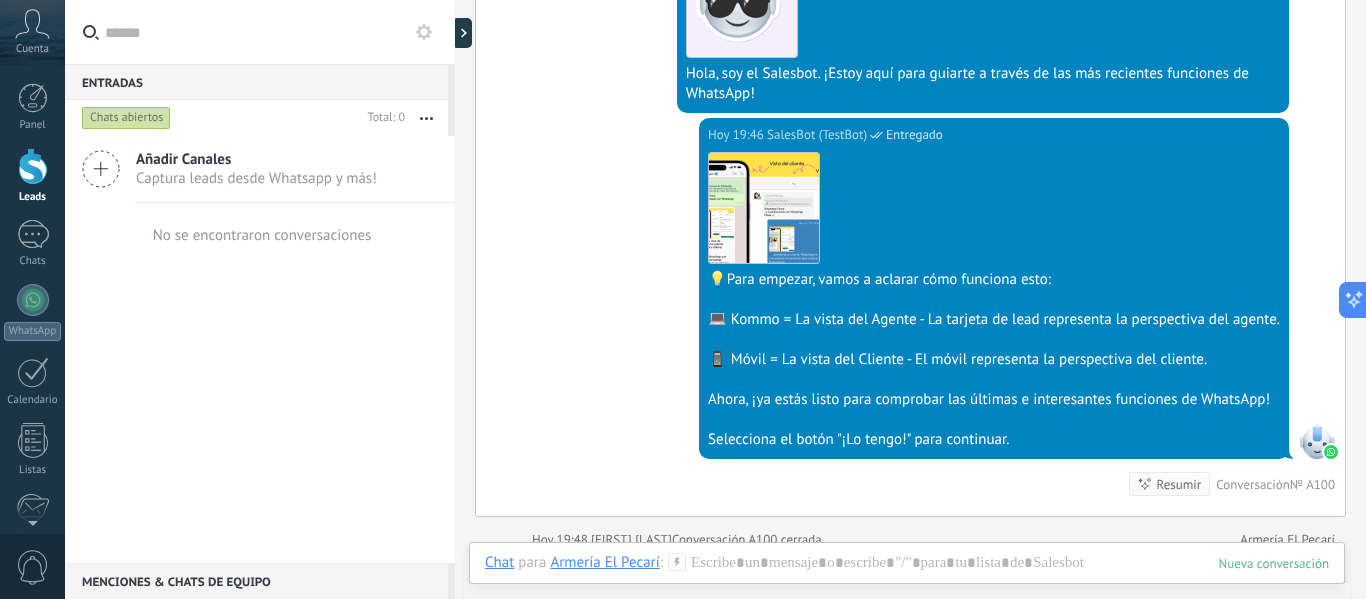 click at bounding box center (1317, 441) 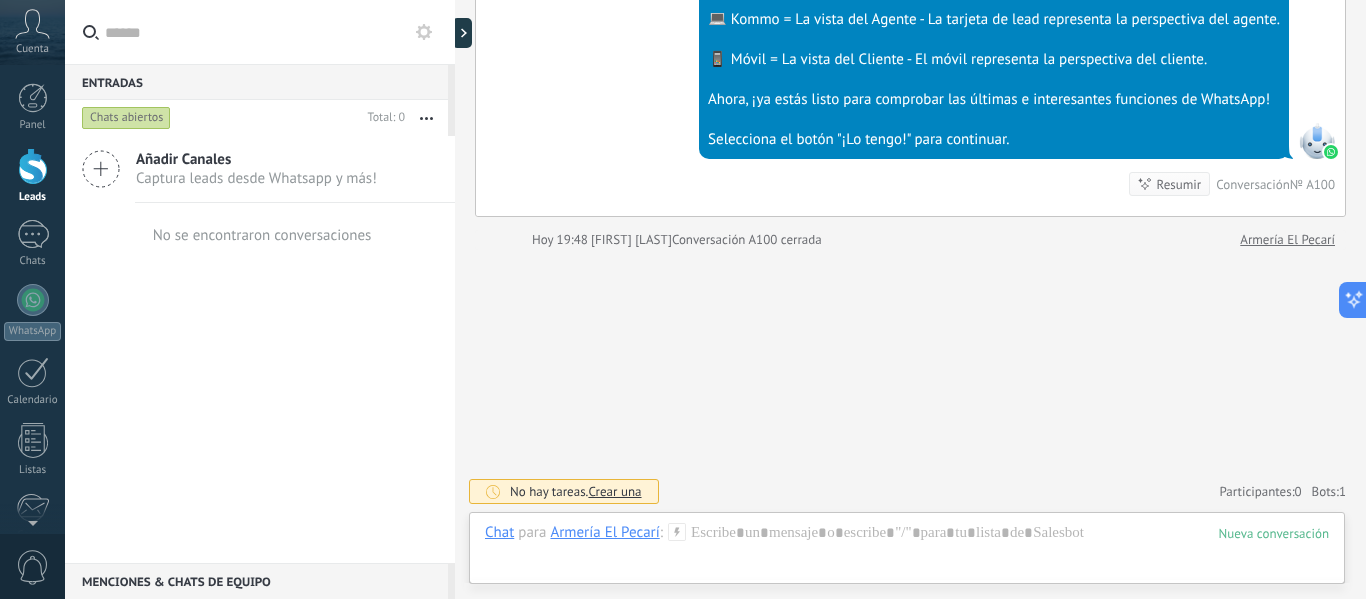 click at bounding box center [1274, 533] 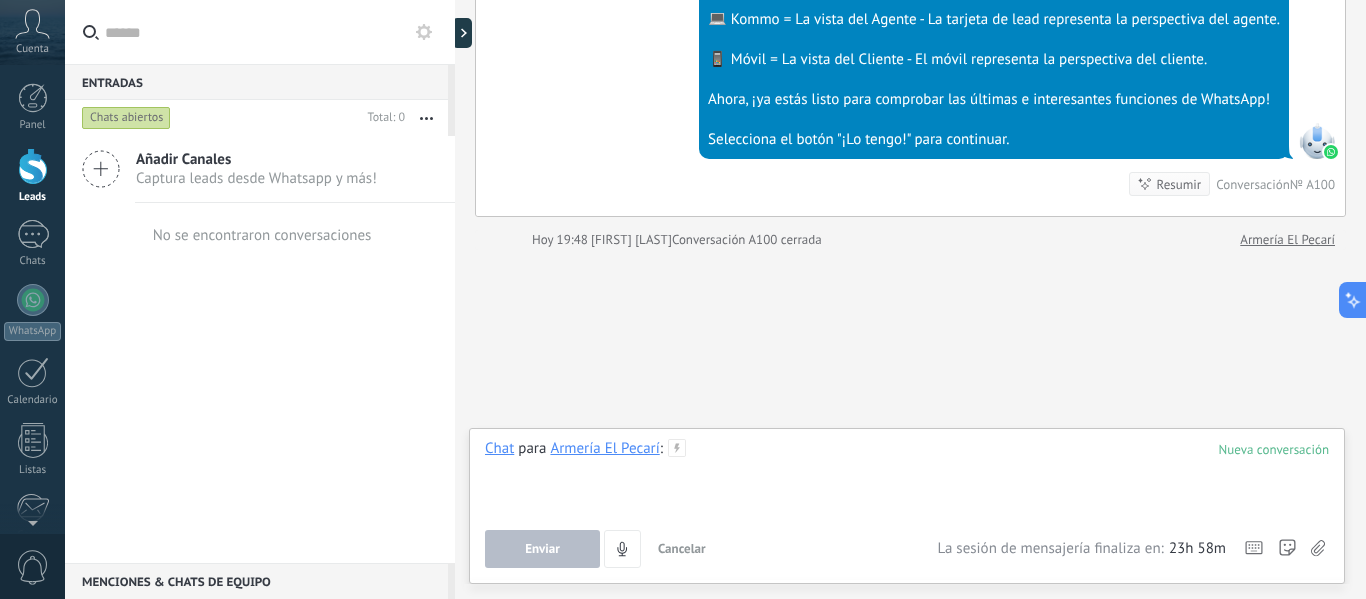 click at bounding box center [907, 477] 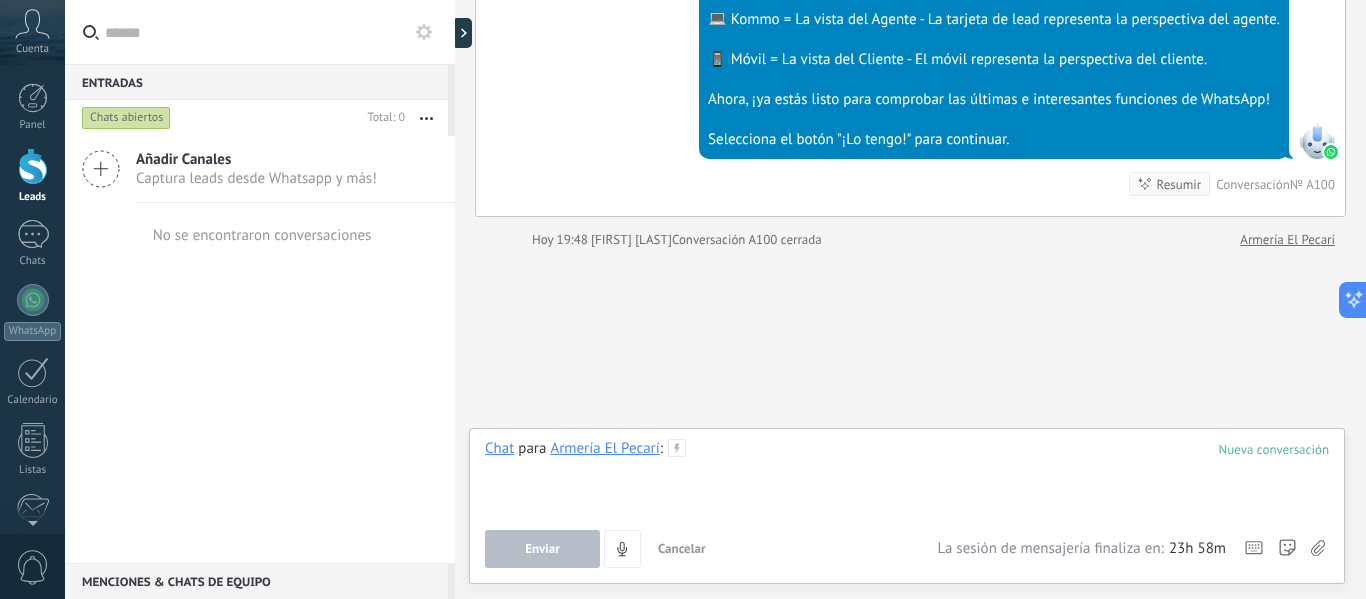 type 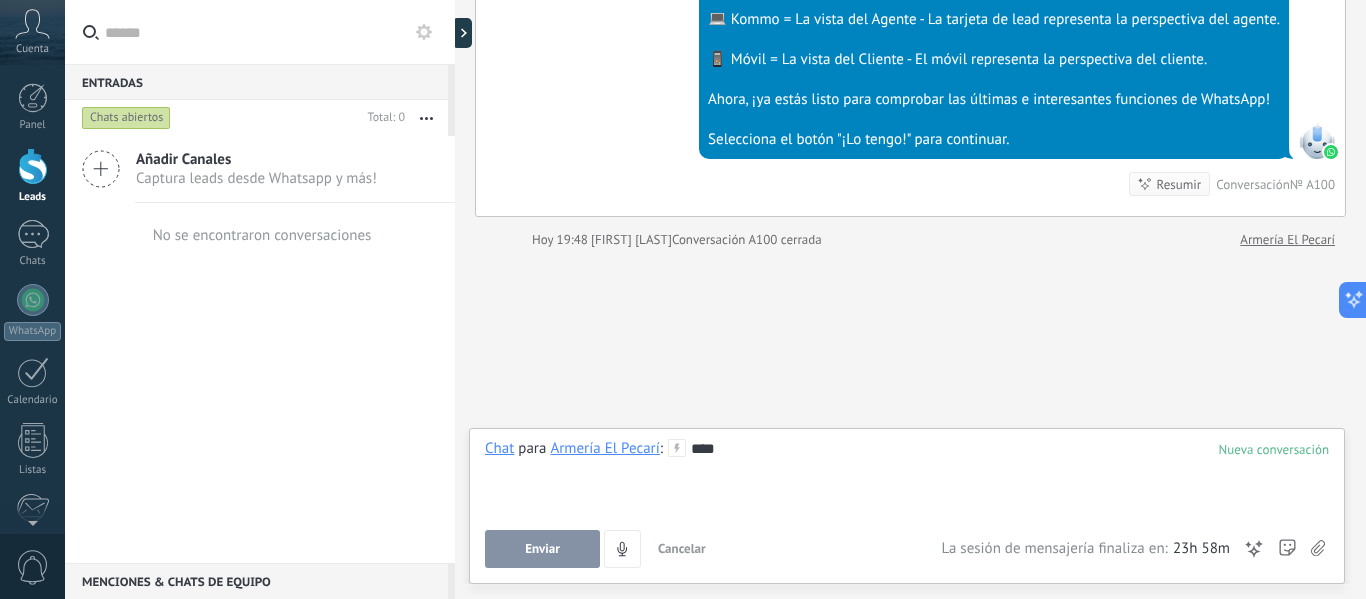 click on "Enviar" at bounding box center [542, 549] 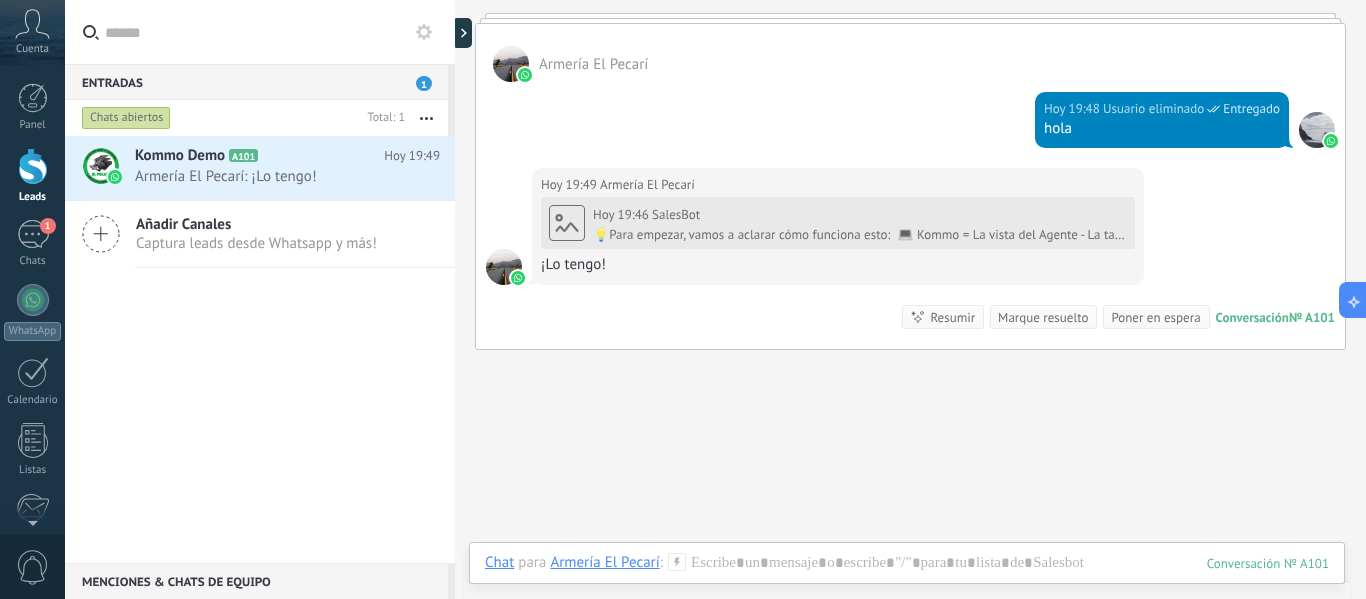 scroll, scrollTop: 929, scrollLeft: 0, axis: vertical 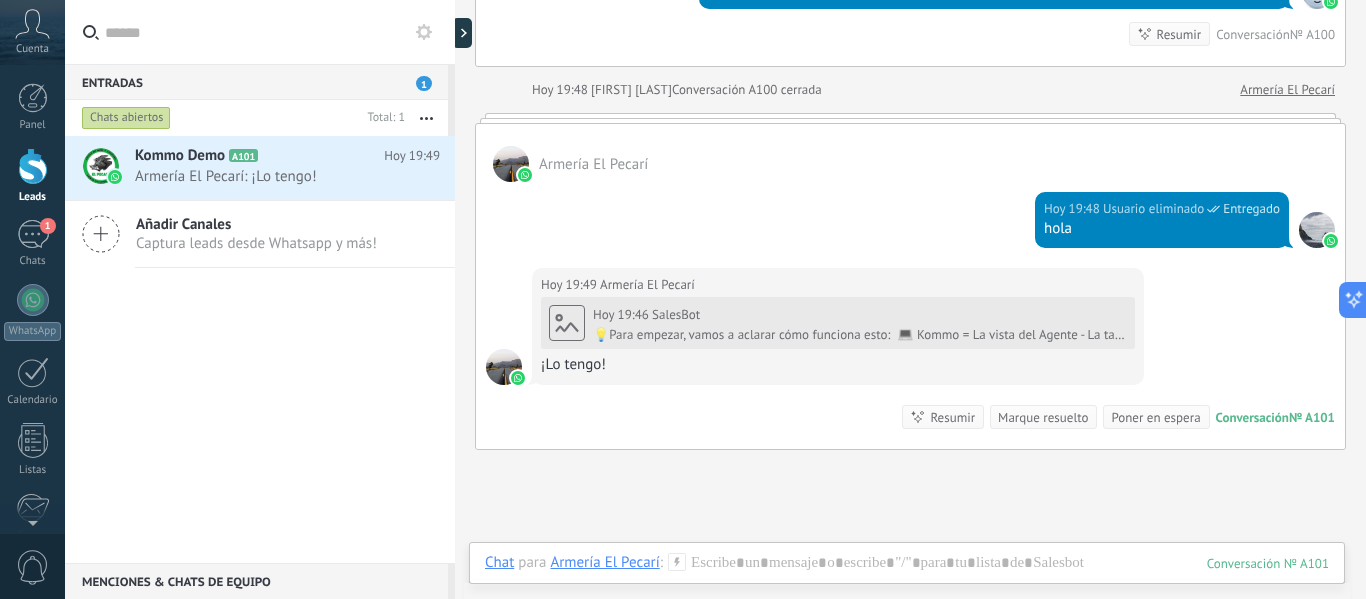 click on "Hoy 19:48 Usuario eliminado Entregado hola" at bounding box center (910, 225) 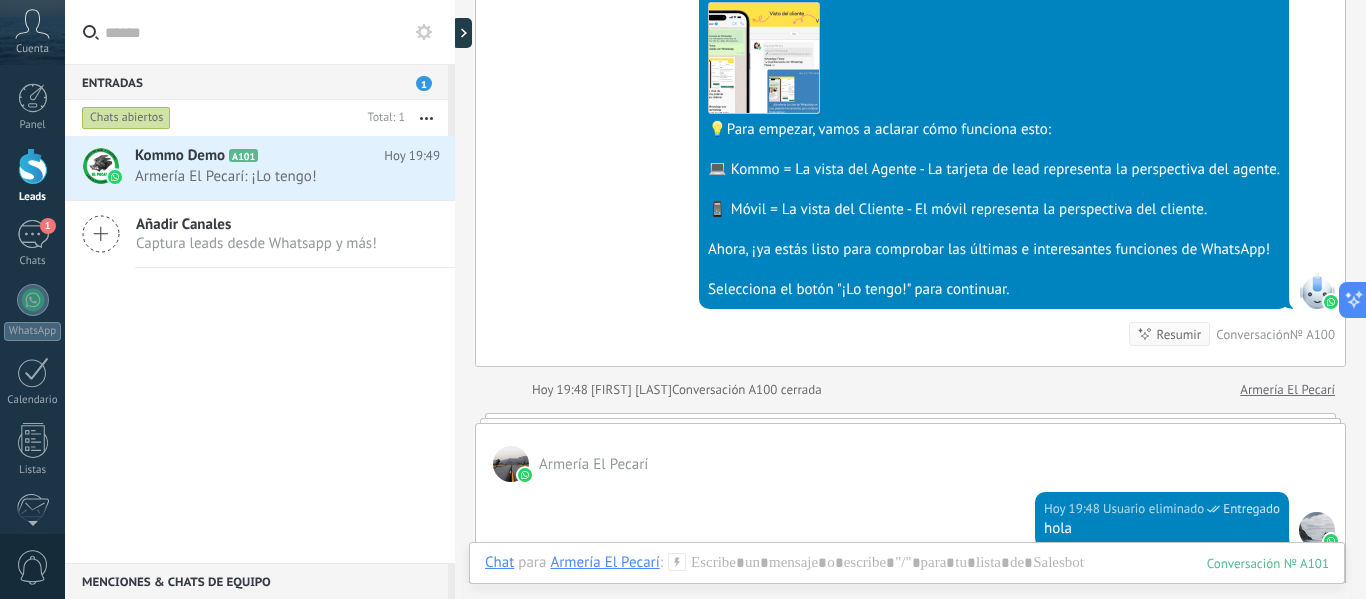 click on "Selecciona el botón "¡Lo tengo!" para continuar." at bounding box center [994, 290] 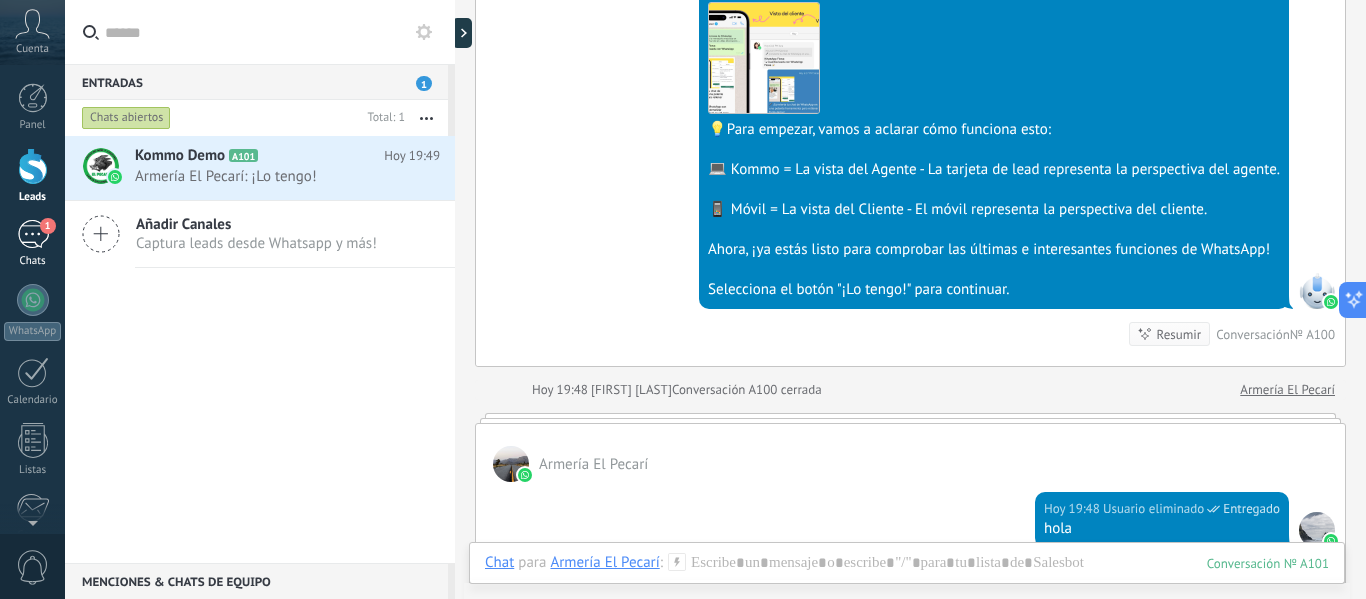 click on "1" at bounding box center (33, 234) 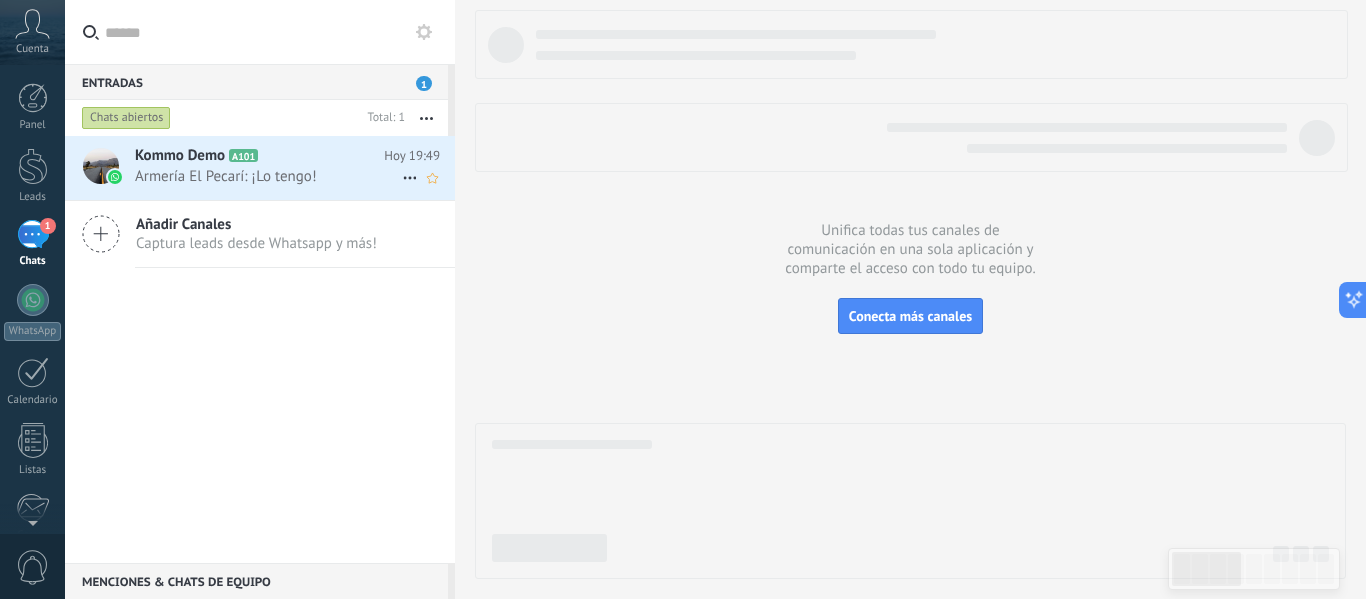 click on "Armería El Pecarí: ¡Lo tengo!" at bounding box center (268, 176) 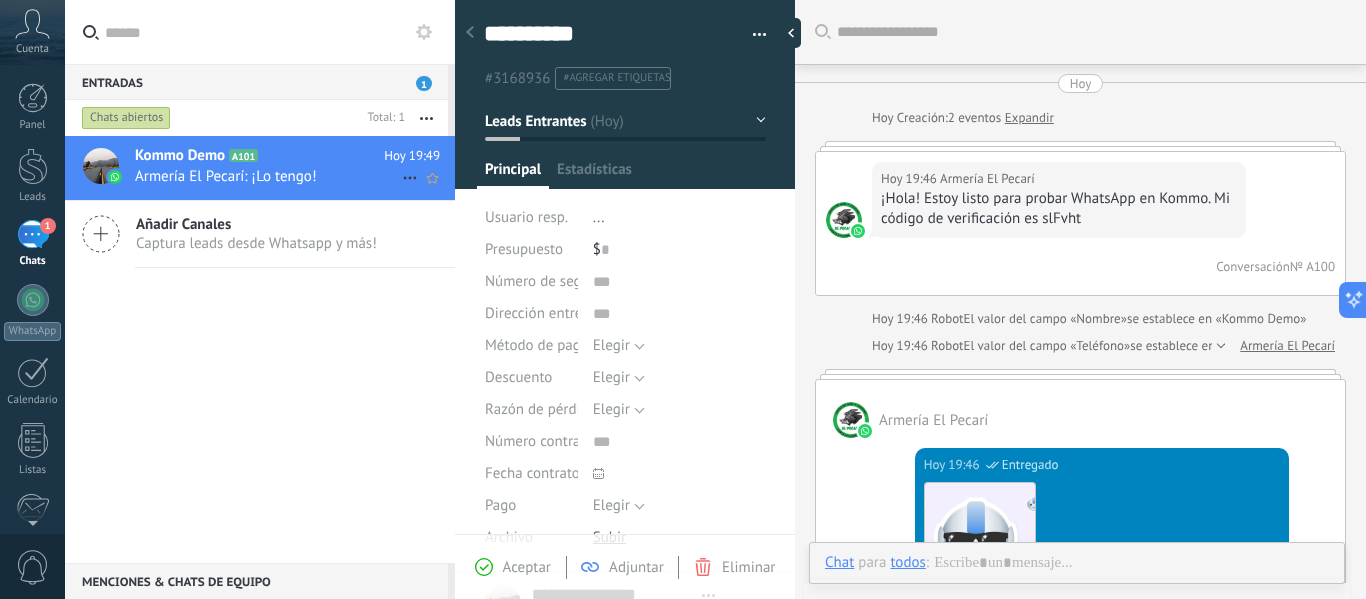 type on "**********" 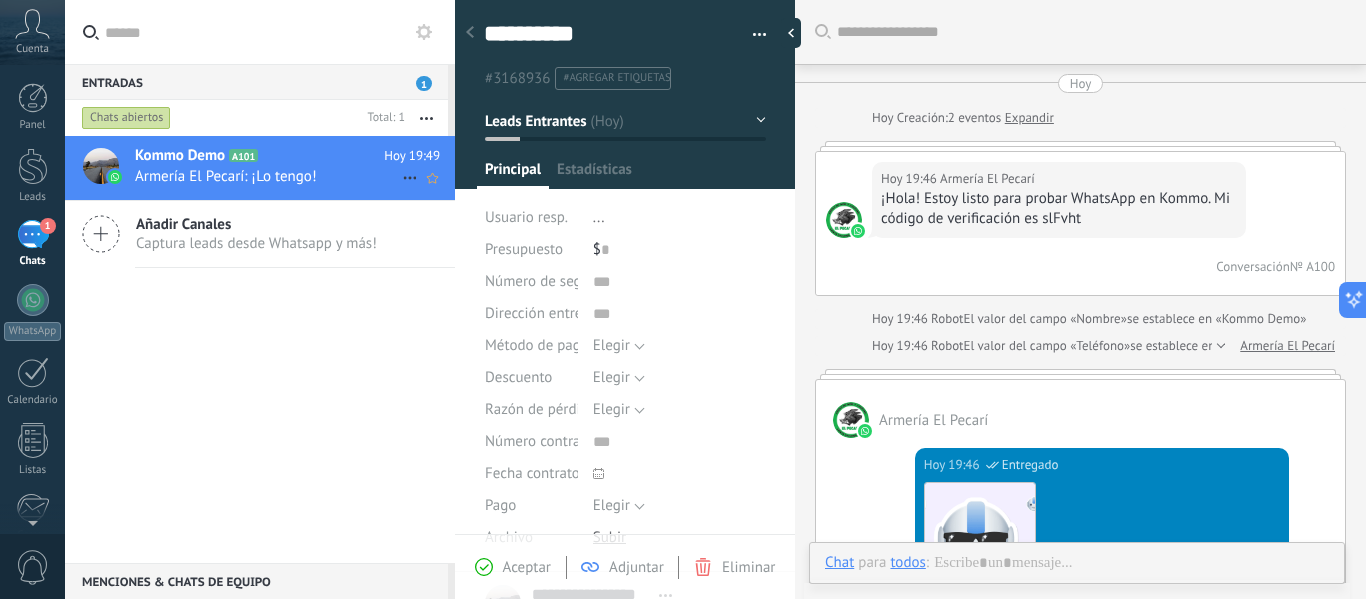 scroll, scrollTop: 30, scrollLeft: 0, axis: vertical 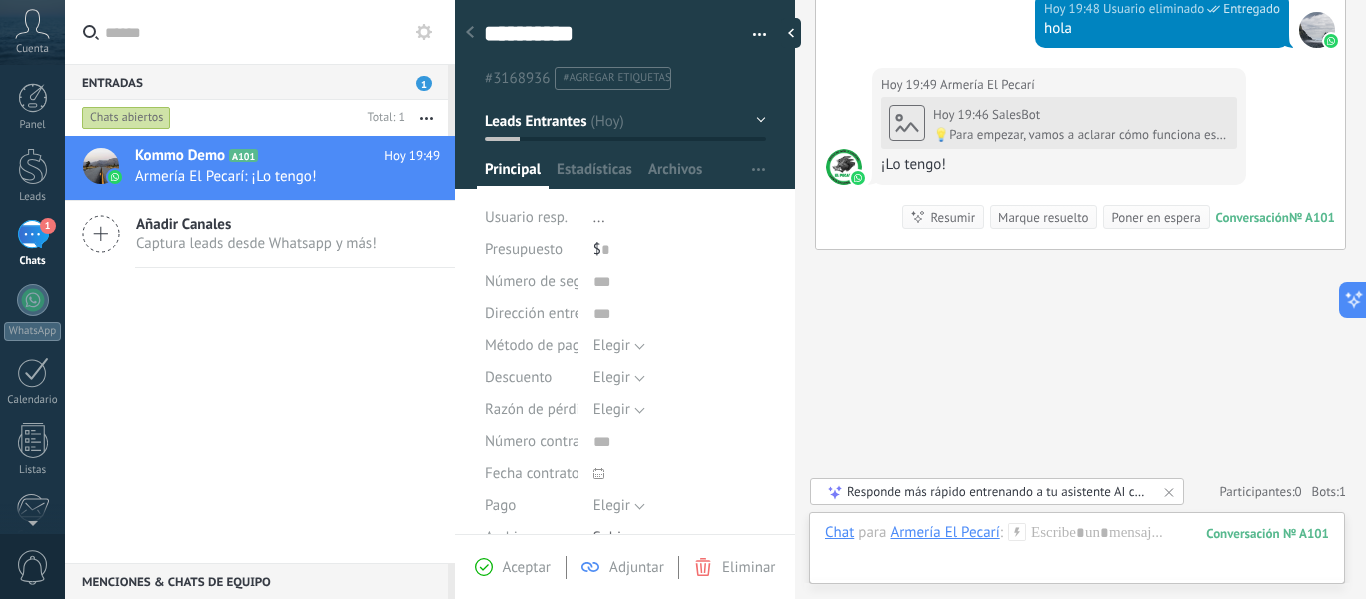 click on "Responde más rápido entrenando a tu asistente AI con tus fuentes de datos" at bounding box center (997, 491) 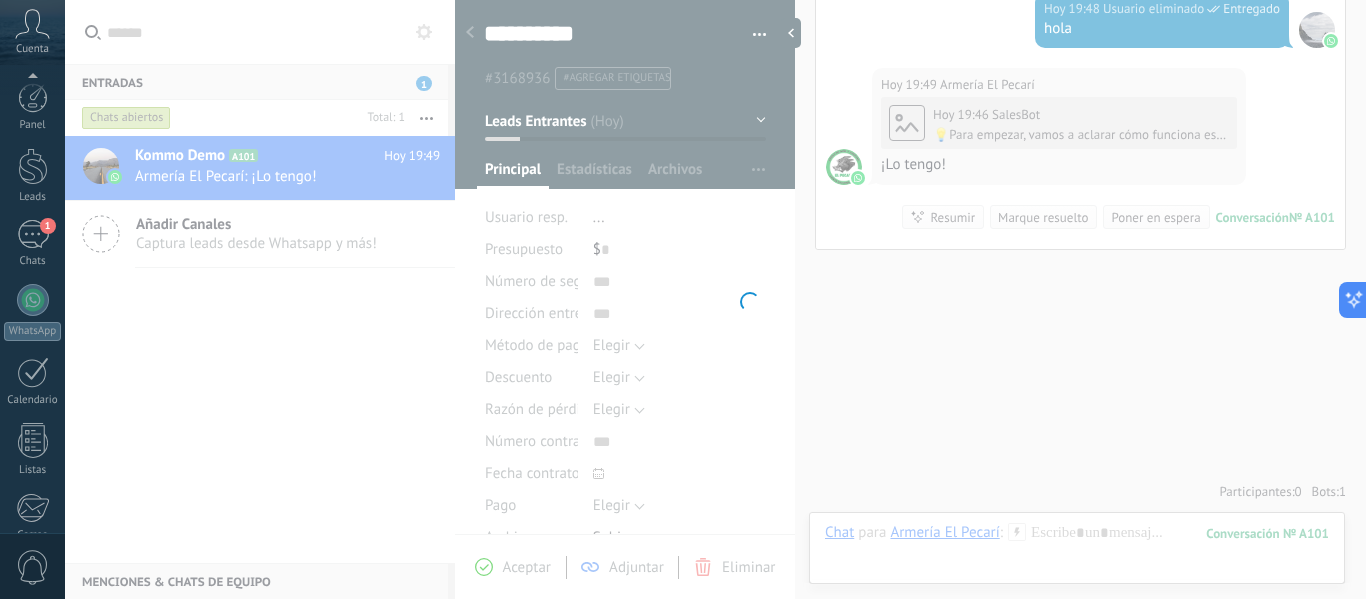 scroll, scrollTop: 233, scrollLeft: 0, axis: vertical 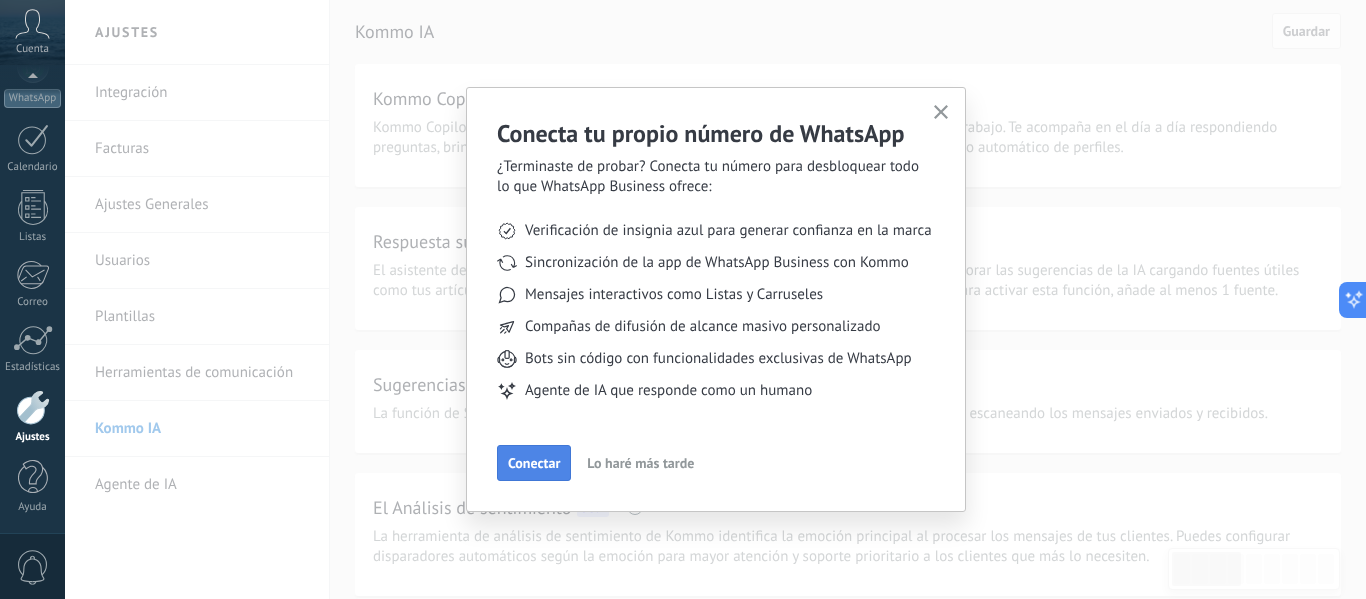 click on "Conectar" at bounding box center (534, 463) 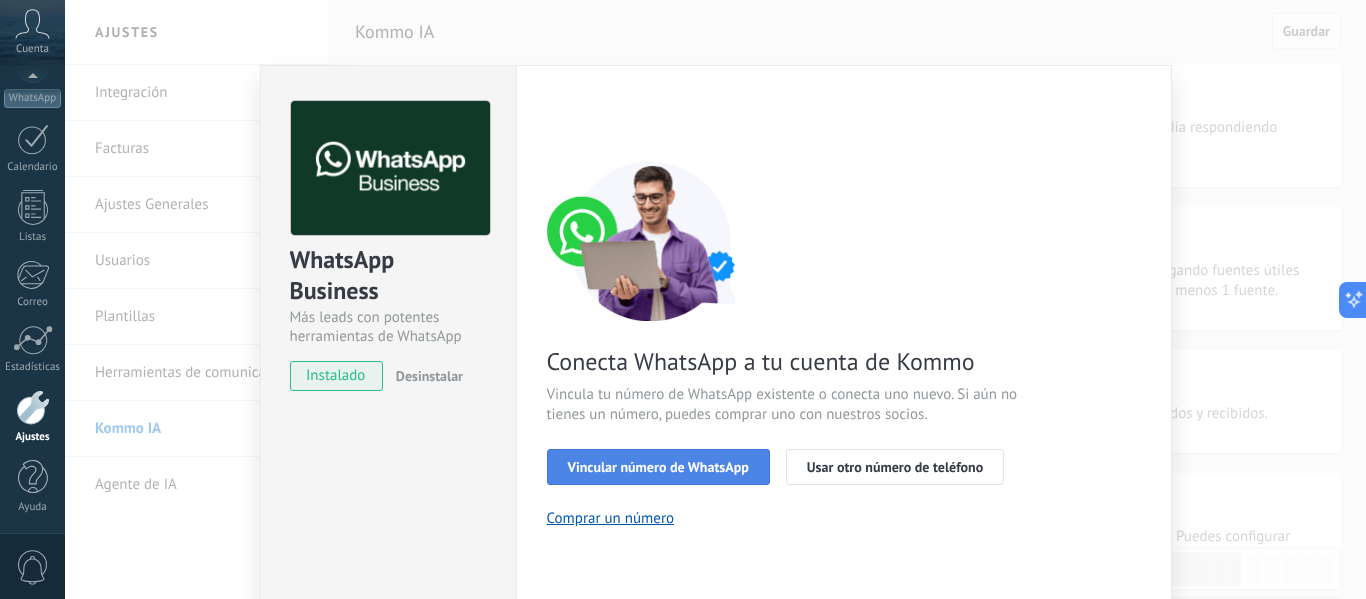 click on "Vincular número de WhatsApp" at bounding box center [658, 467] 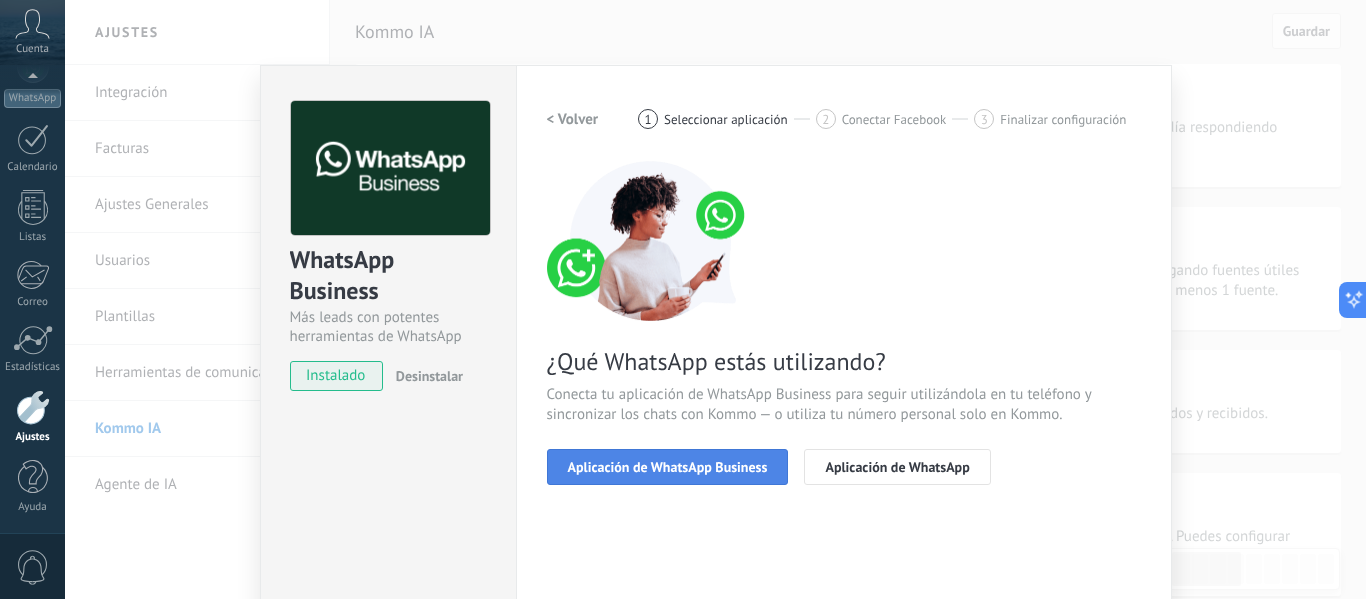 click on "Aplicación de WhatsApp Business" at bounding box center [668, 467] 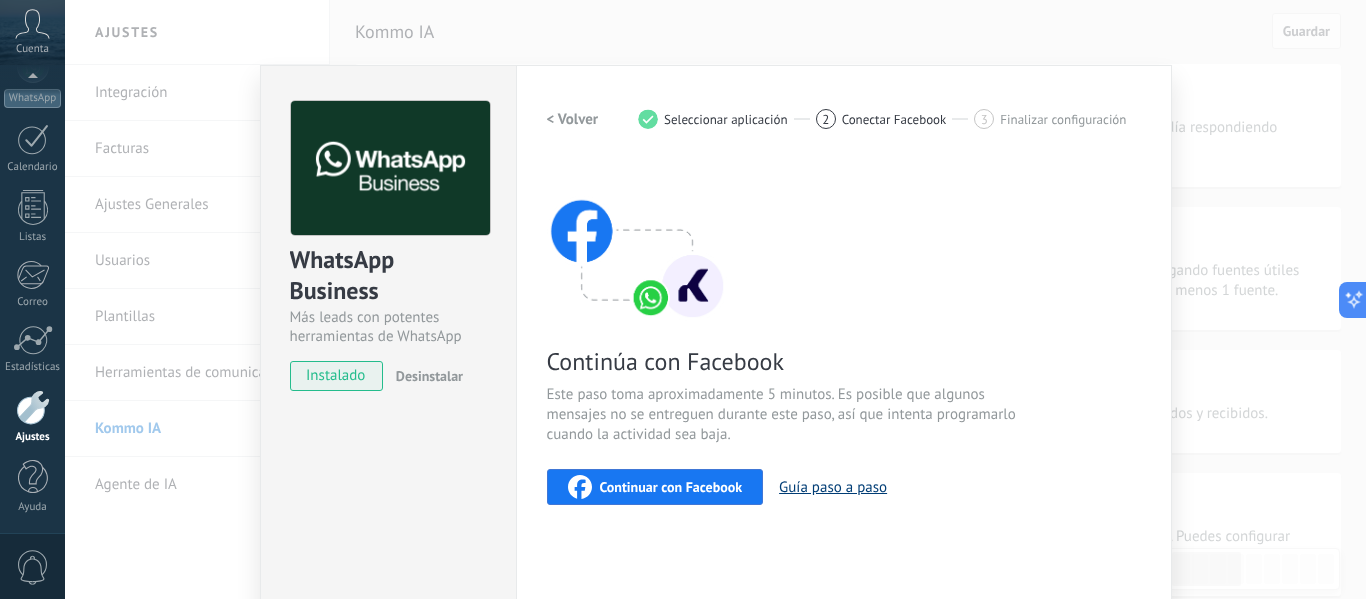 click on "Guía paso a paso" at bounding box center (833, 487) 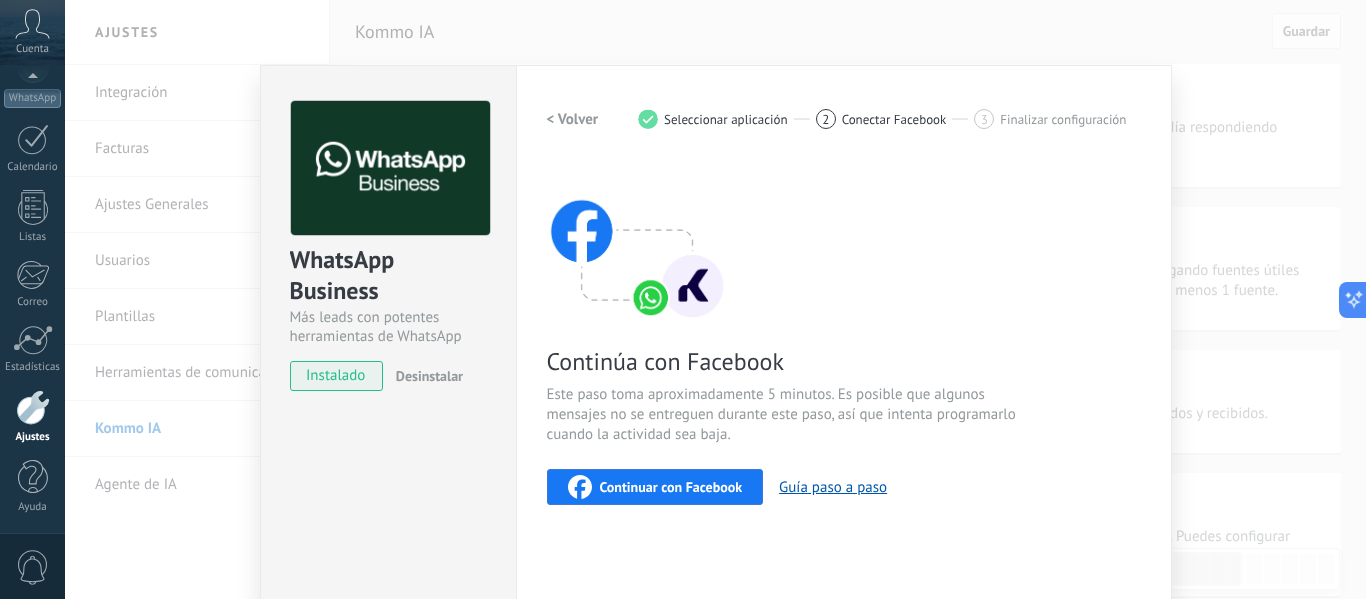 click on "Continuar con Facebook" at bounding box center (655, 487) 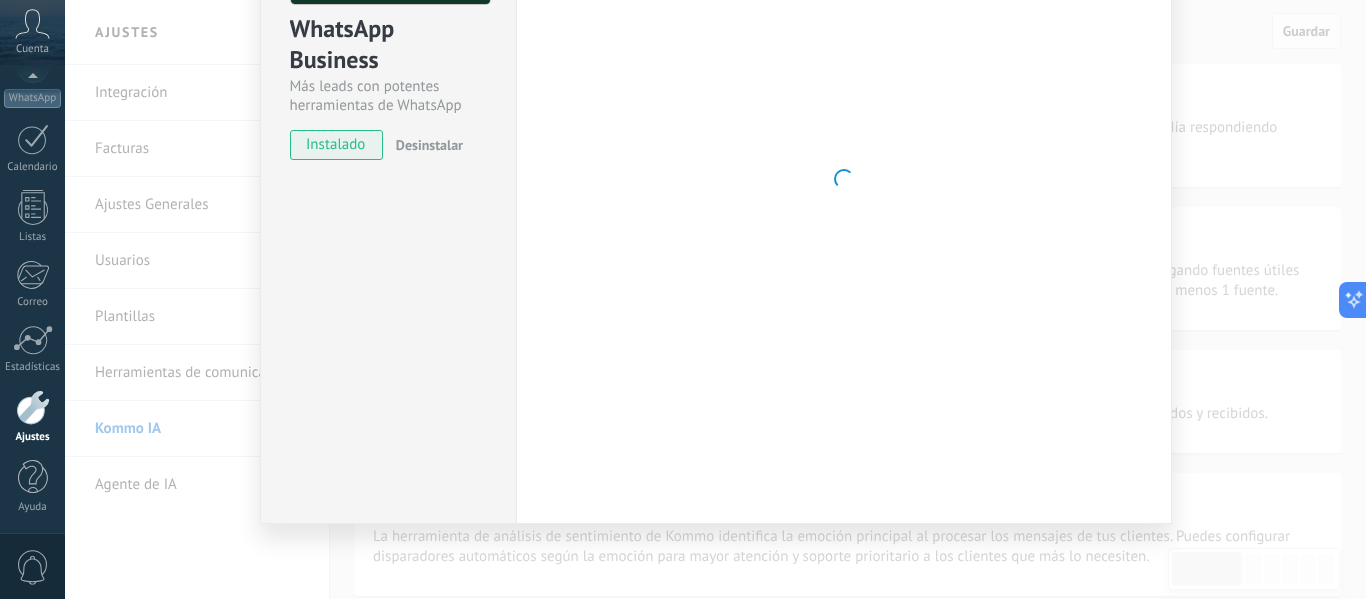 scroll, scrollTop: 0, scrollLeft: 0, axis: both 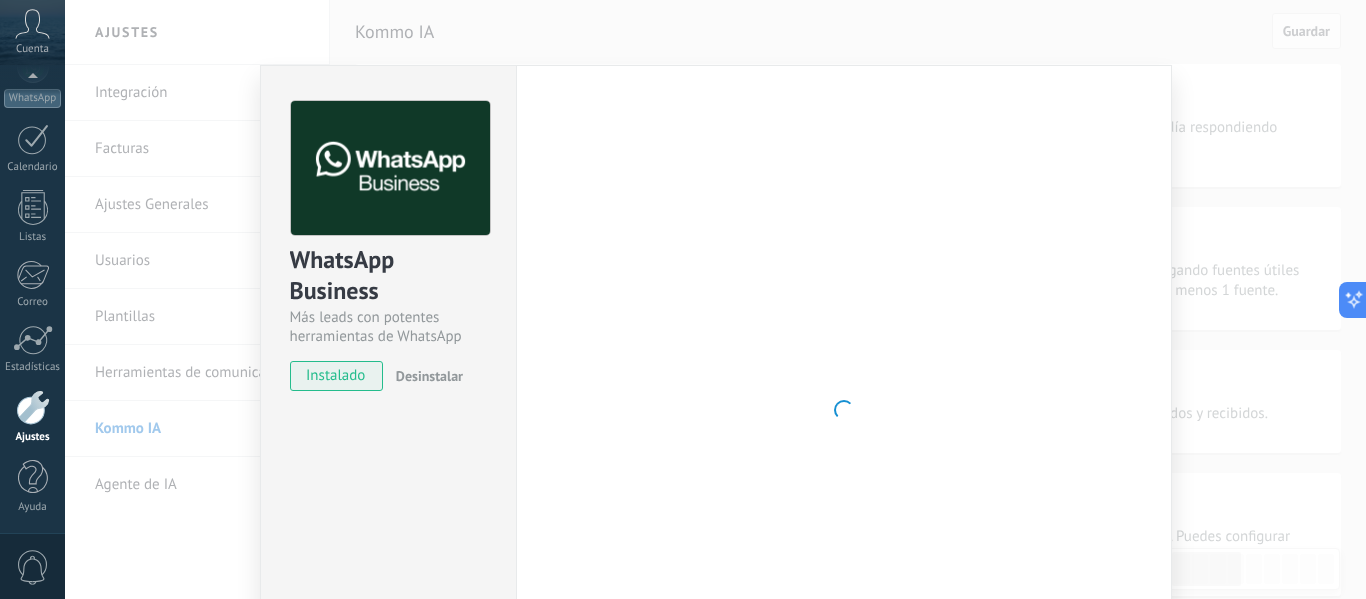 click on "WhatsApp Business Más leads con potentes herramientas de WhatsApp instalado Desinstalar Configuraciones Autorizaciones Esta pestaña registra a los usuarios que han concedido acceso a las integración a esta cuenta. Si deseas remover la posibilidad que un usuario pueda enviar solicitudes a la cuenta en nombre de esta integración, puedes revocar el acceso. Si el acceso a todos los usuarios es revocado, la integración dejará de funcionar. Esta aplicacion está instalada, pero nadie le ha dado acceso aun. WhatsApp Cloud API más _:  Guardar < Volver 1 Seleccionar aplicación 2 Conectar Facebook  3 Finalizar configuración Continúa con Facebook Este paso toma aproximadamente 5 minutos. Es posible que algunos mensajes no se entreguen durante este paso, así que intenta programarlo cuando la actividad sea baja. Continuar con Facebook Guía paso a paso ¿Necesitas ayuda?" at bounding box center [715, 299] 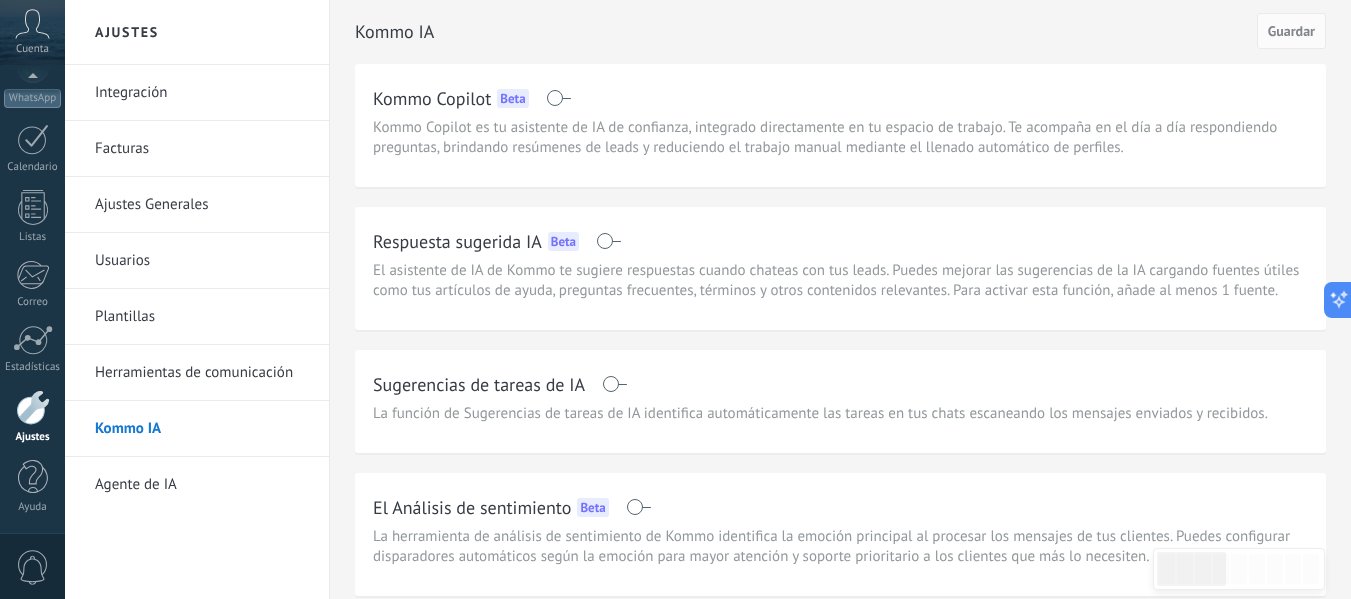 click at bounding box center [608, 241] 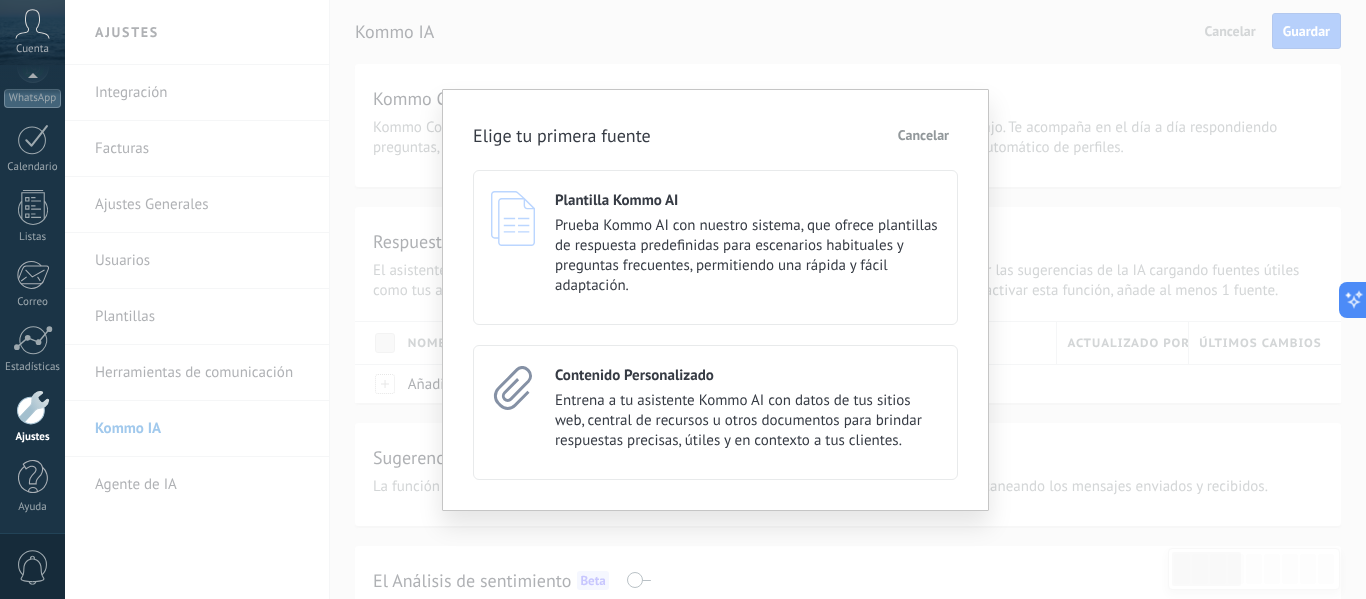 click on "Cancelar" at bounding box center (923, 135) 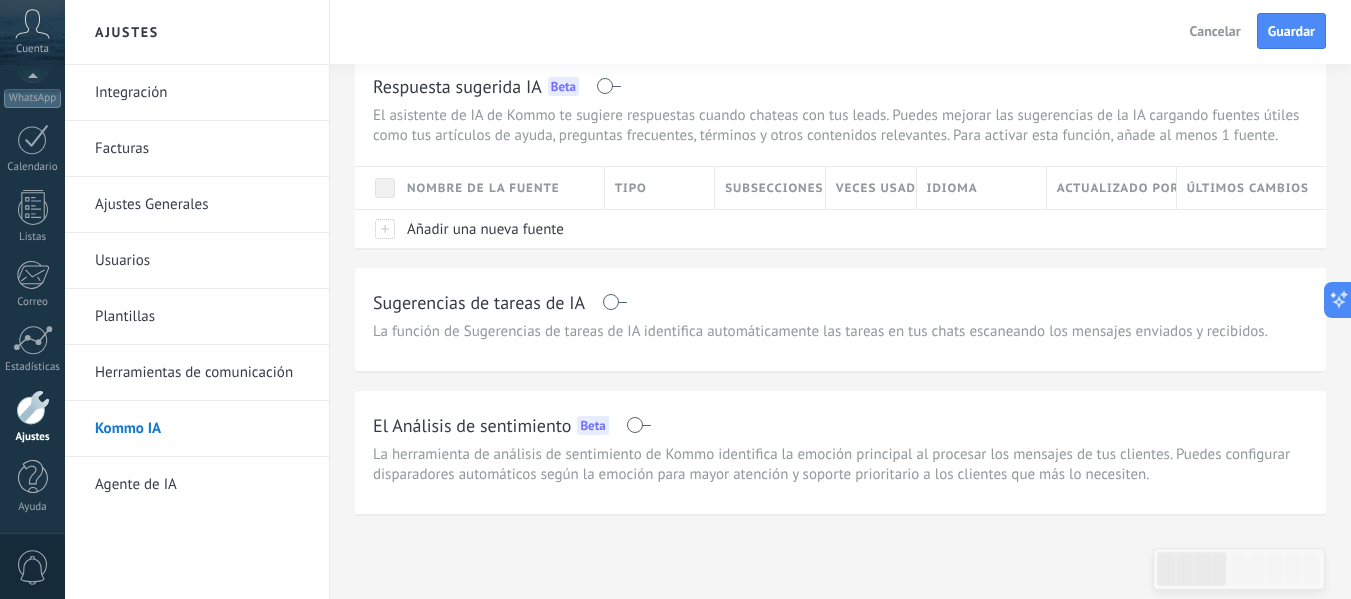 scroll, scrollTop: 0, scrollLeft: 0, axis: both 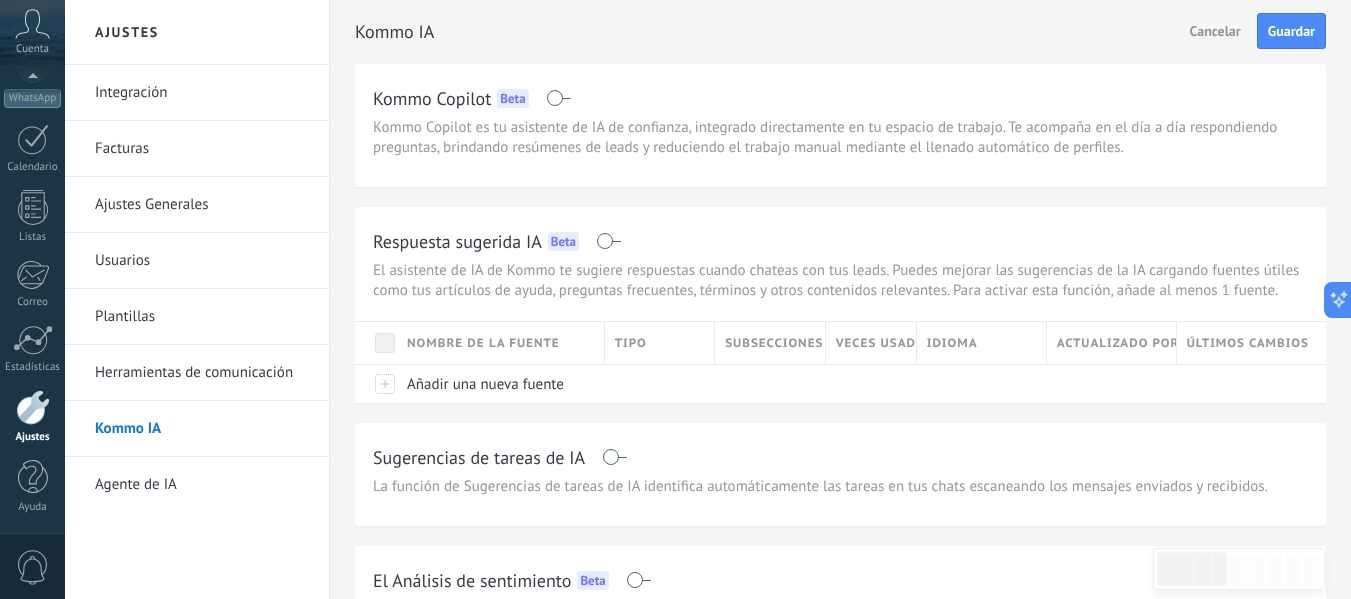 click on "Ajustes Generales" at bounding box center (202, 205) 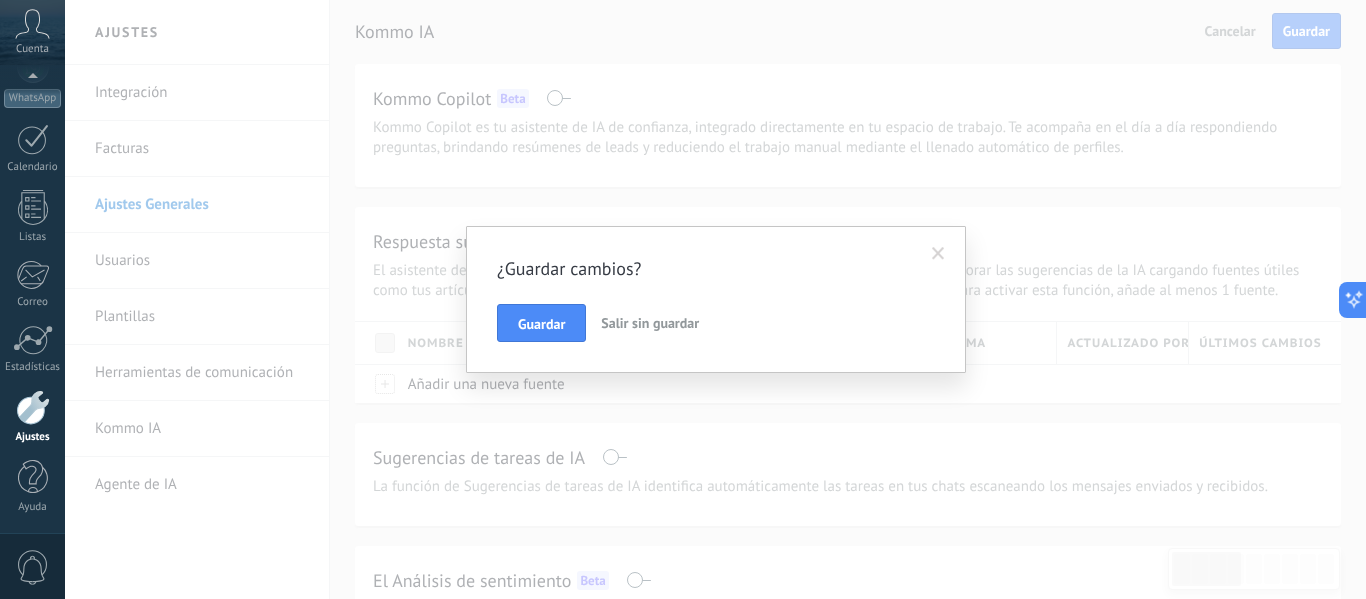 click on "Salir sin guardar" at bounding box center [650, 323] 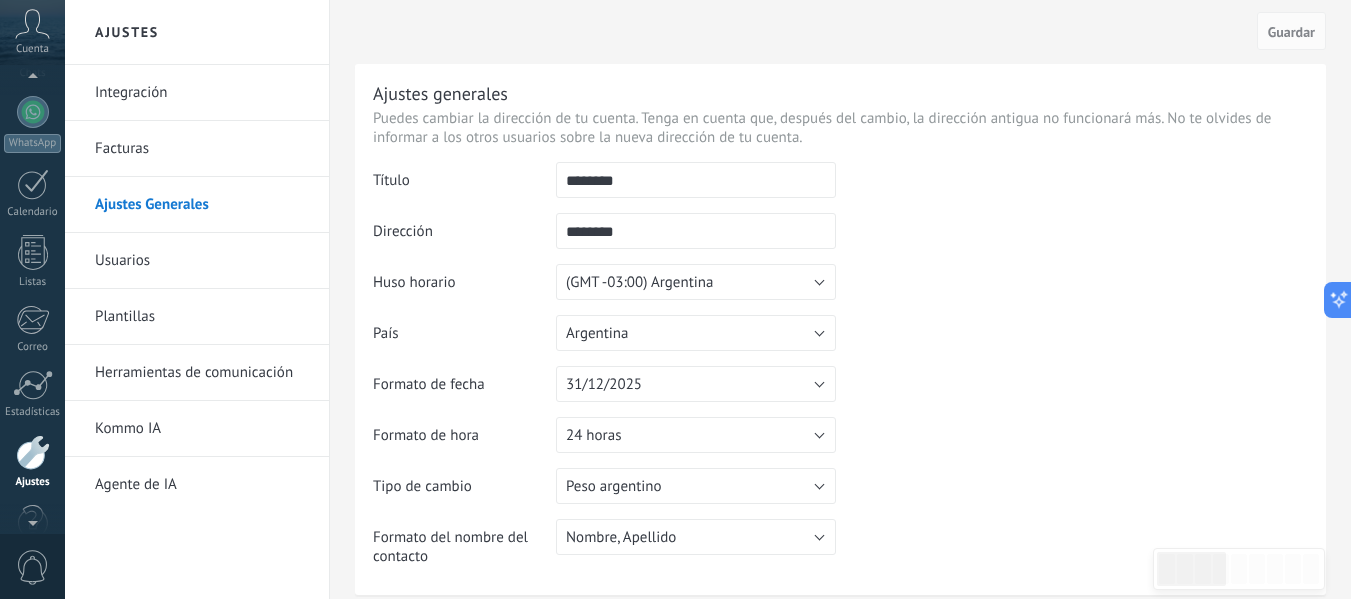 click at bounding box center [32, 80] 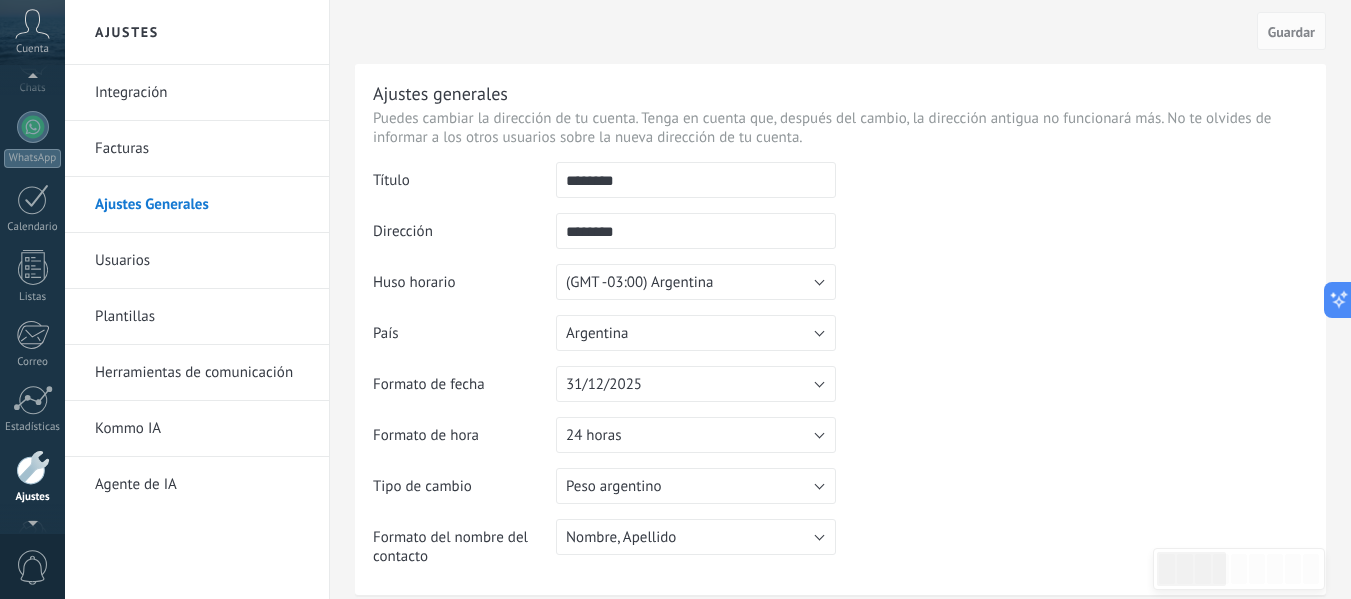 scroll, scrollTop: 155, scrollLeft: 0, axis: vertical 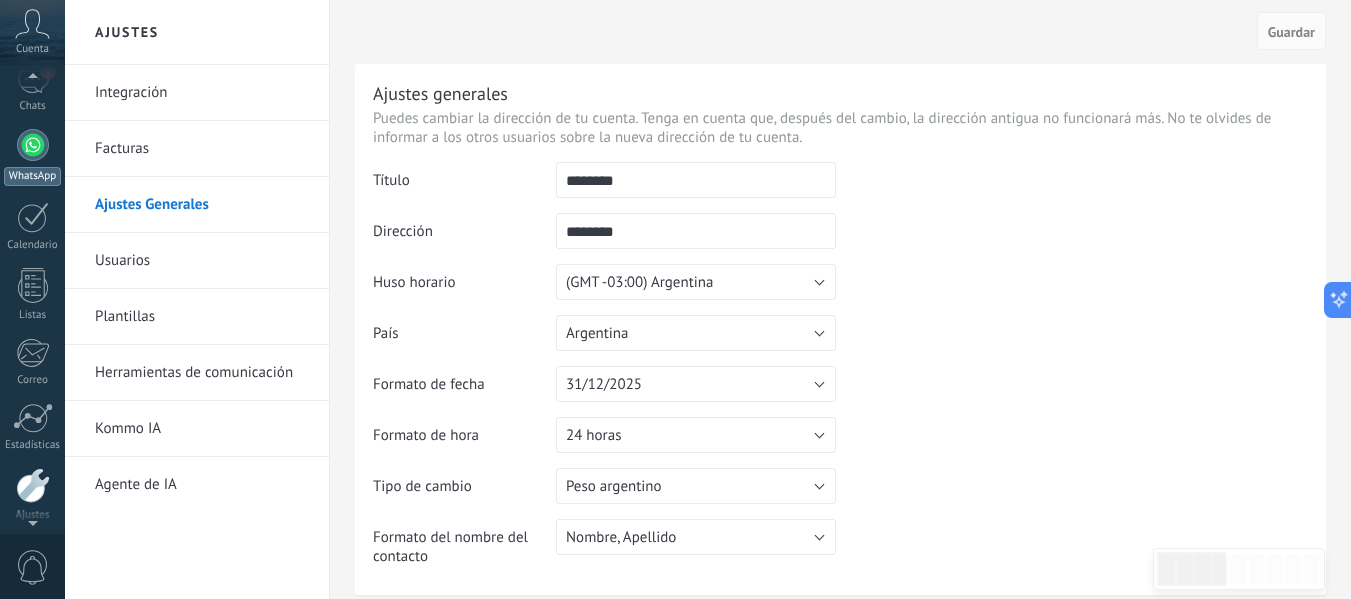 click at bounding box center [33, 145] 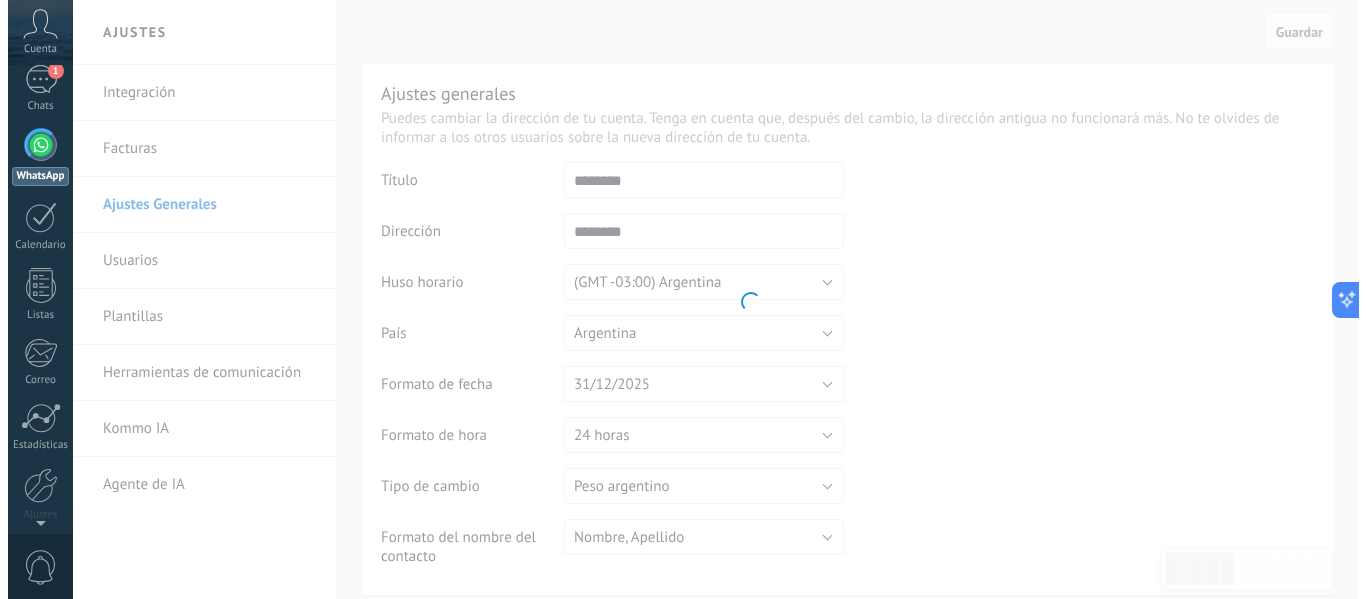 scroll, scrollTop: 0, scrollLeft: 0, axis: both 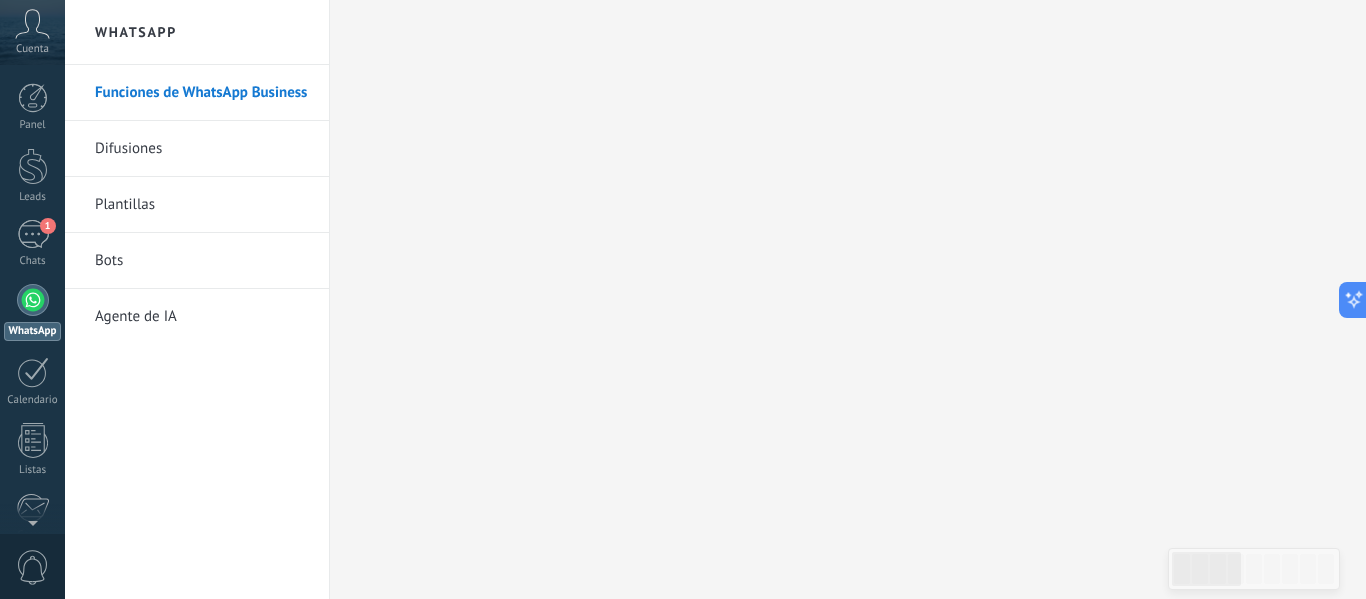 click on "Bots" at bounding box center (202, 261) 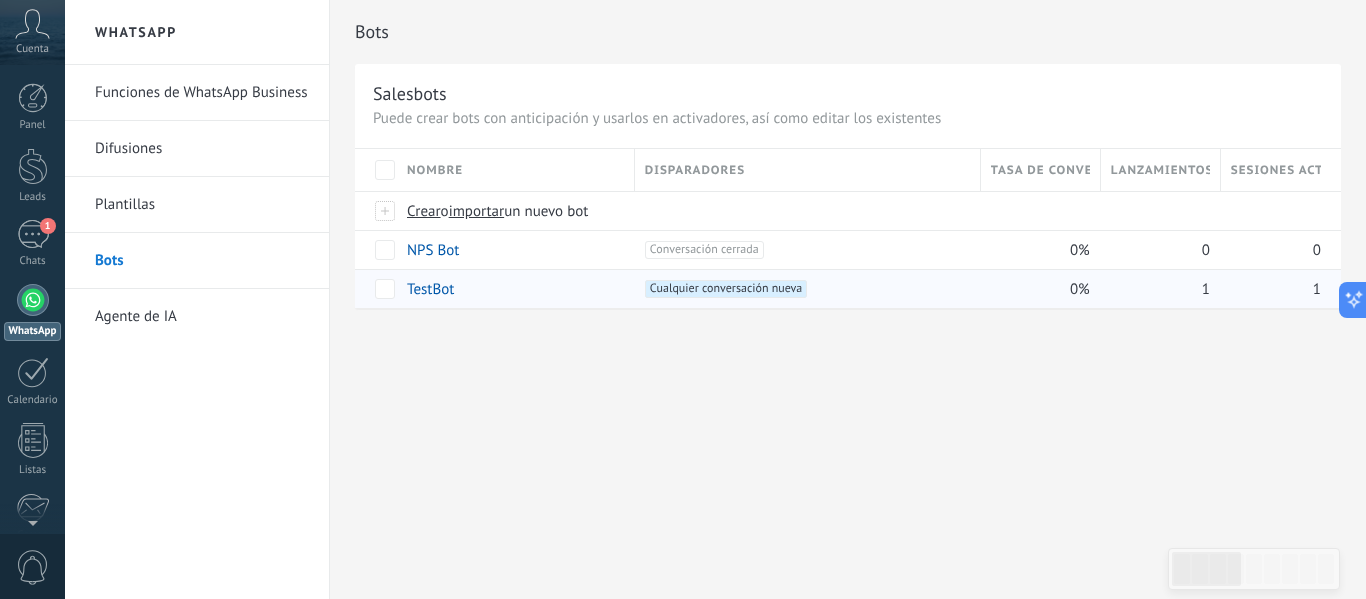 click on "TestBot" at bounding box center [430, 289] 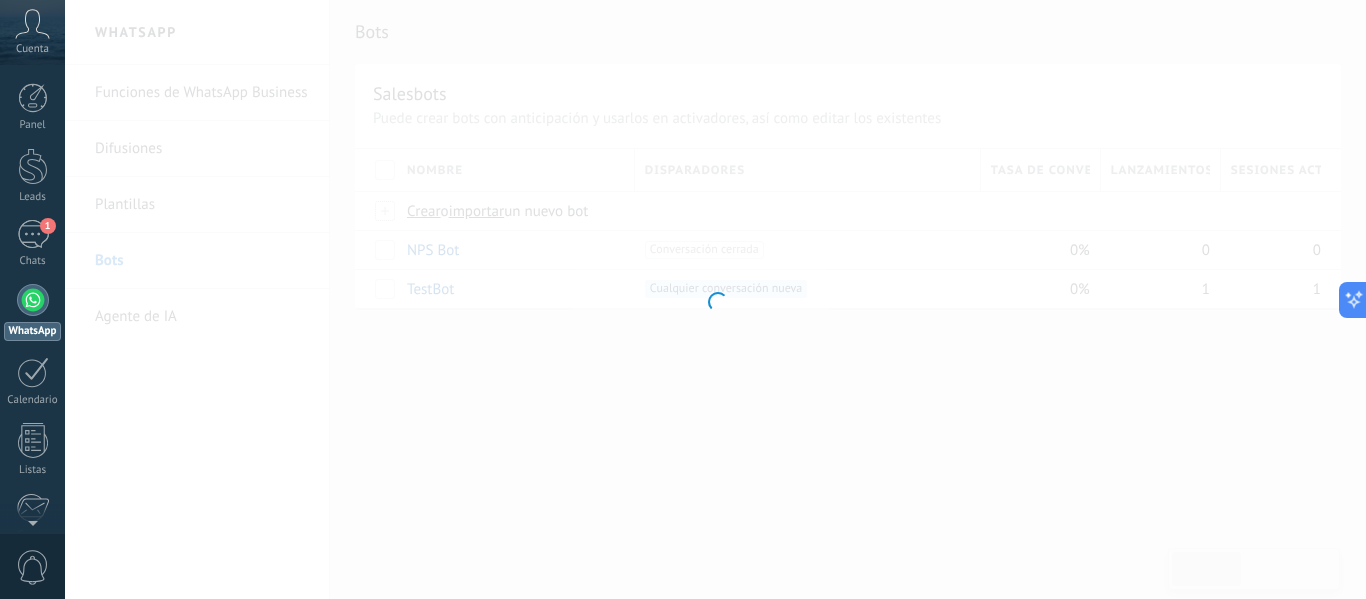 type on "*******" 